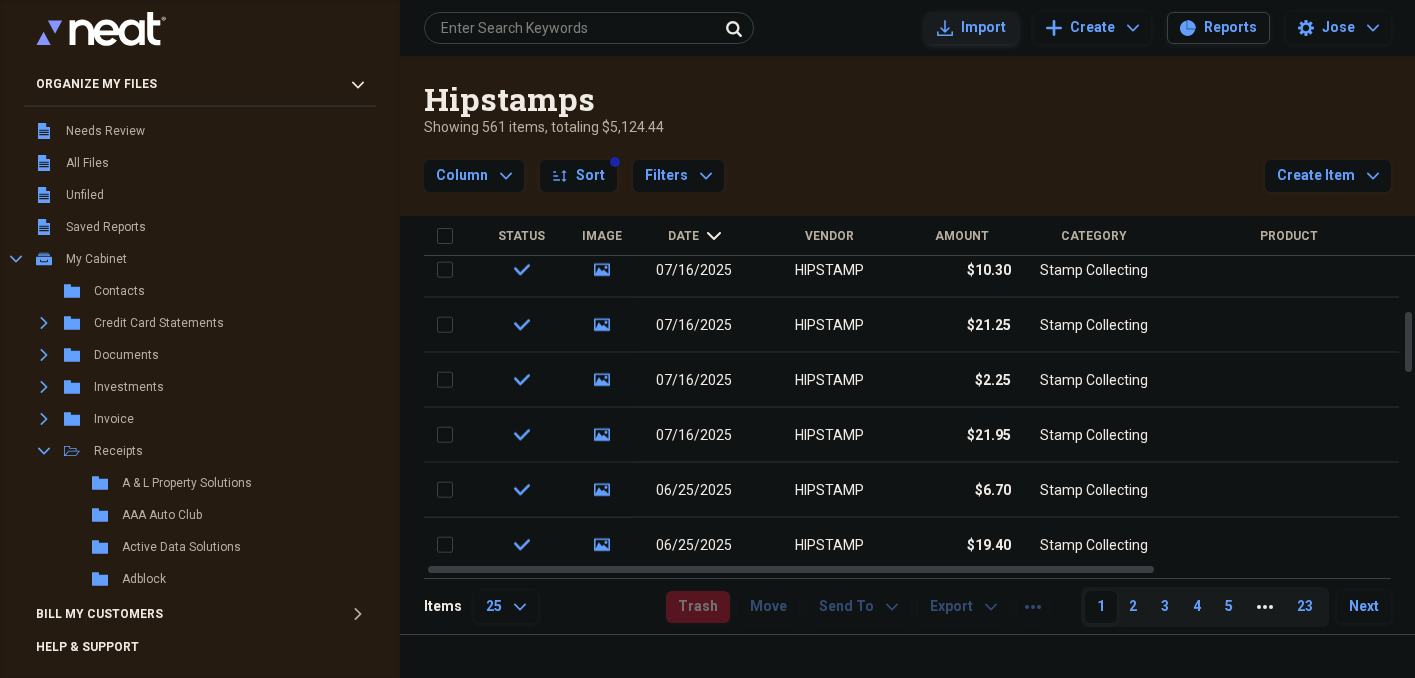 scroll, scrollTop: 0, scrollLeft: 0, axis: both 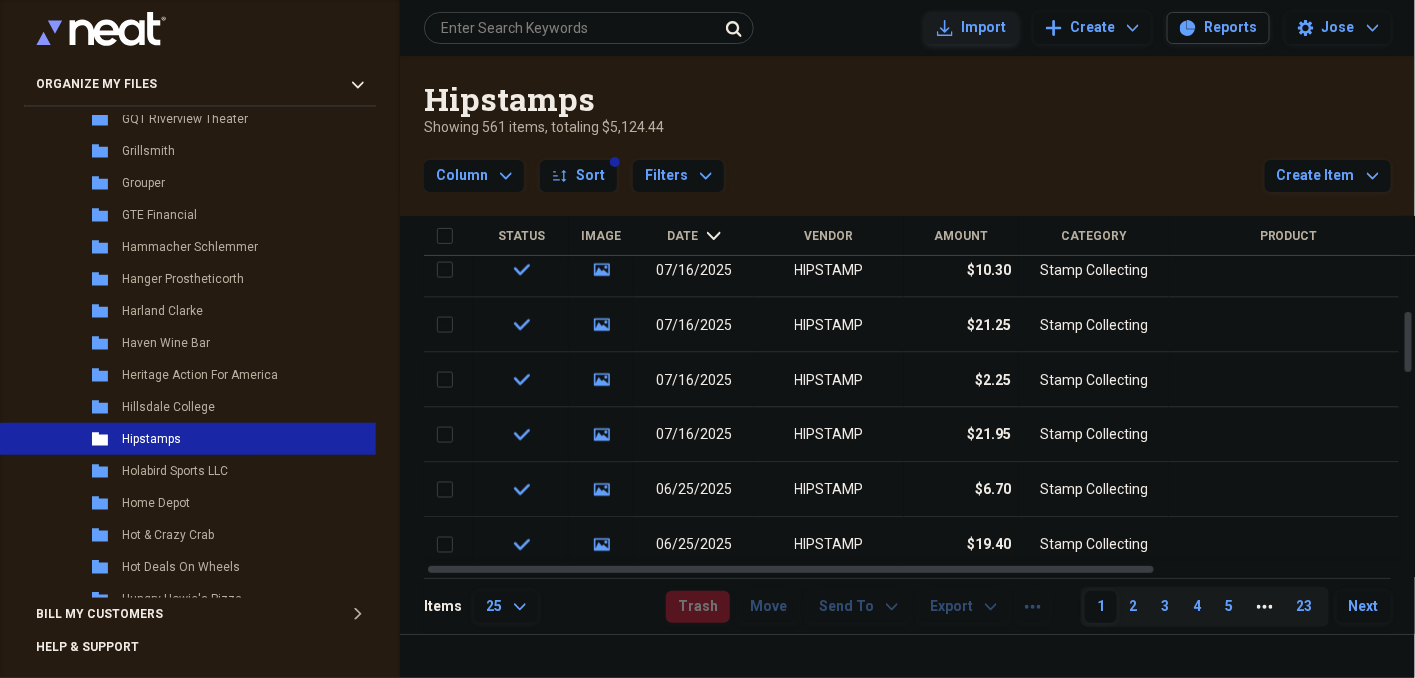 click on "Import" at bounding box center (983, 28) 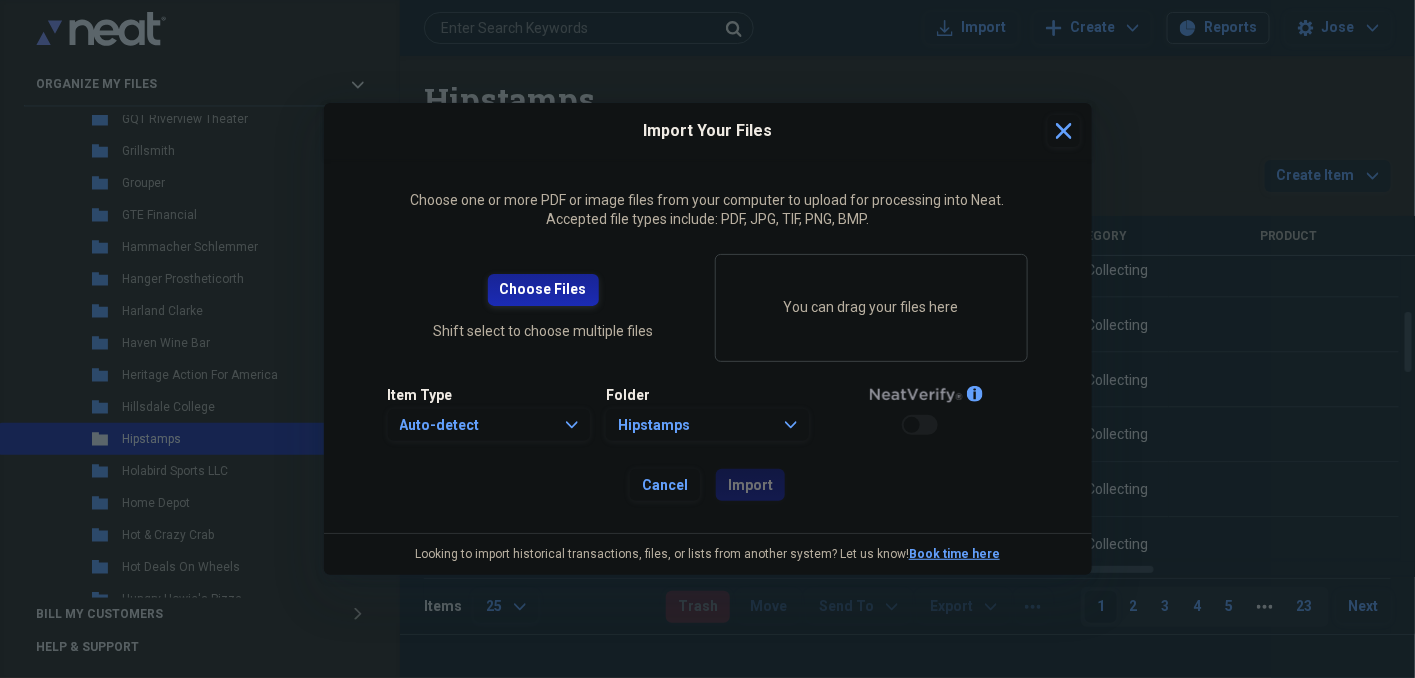 click on "Choose Files" at bounding box center [543, 290] 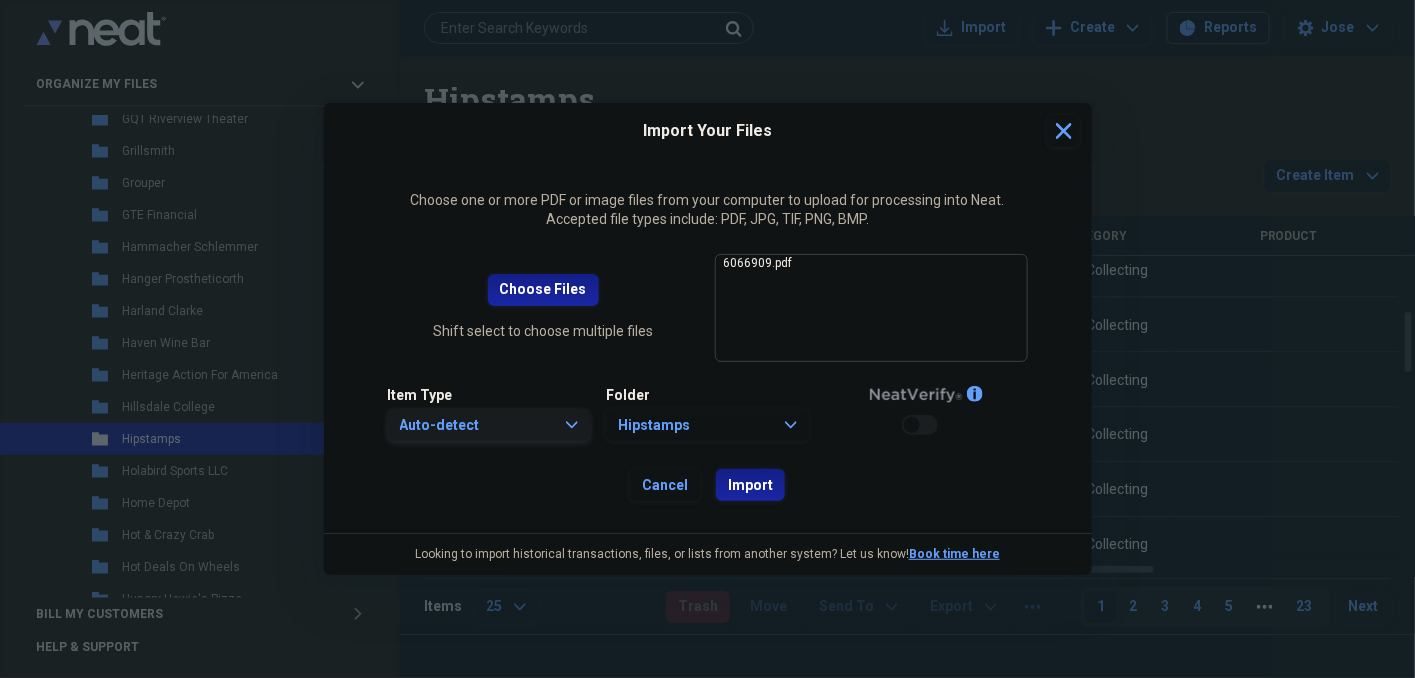 click 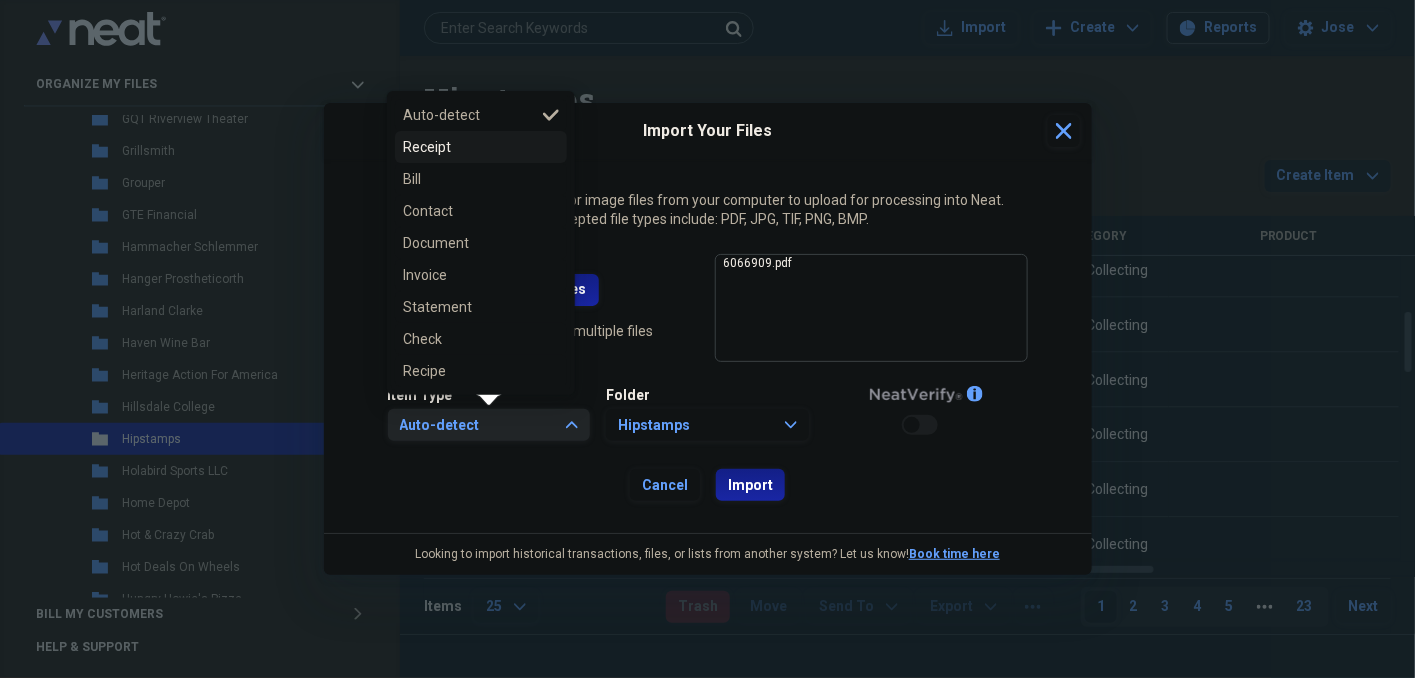 click on "Receipt" at bounding box center [469, 147] 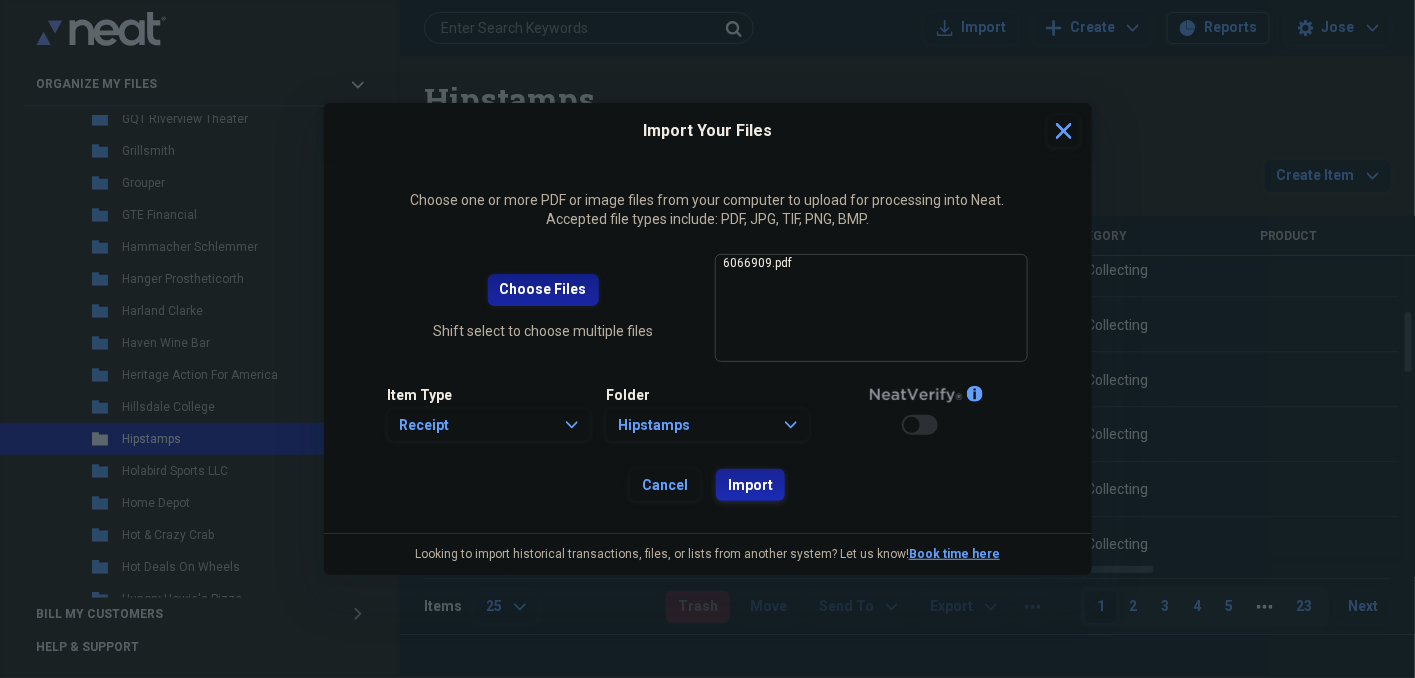 click on "Import" at bounding box center [750, 486] 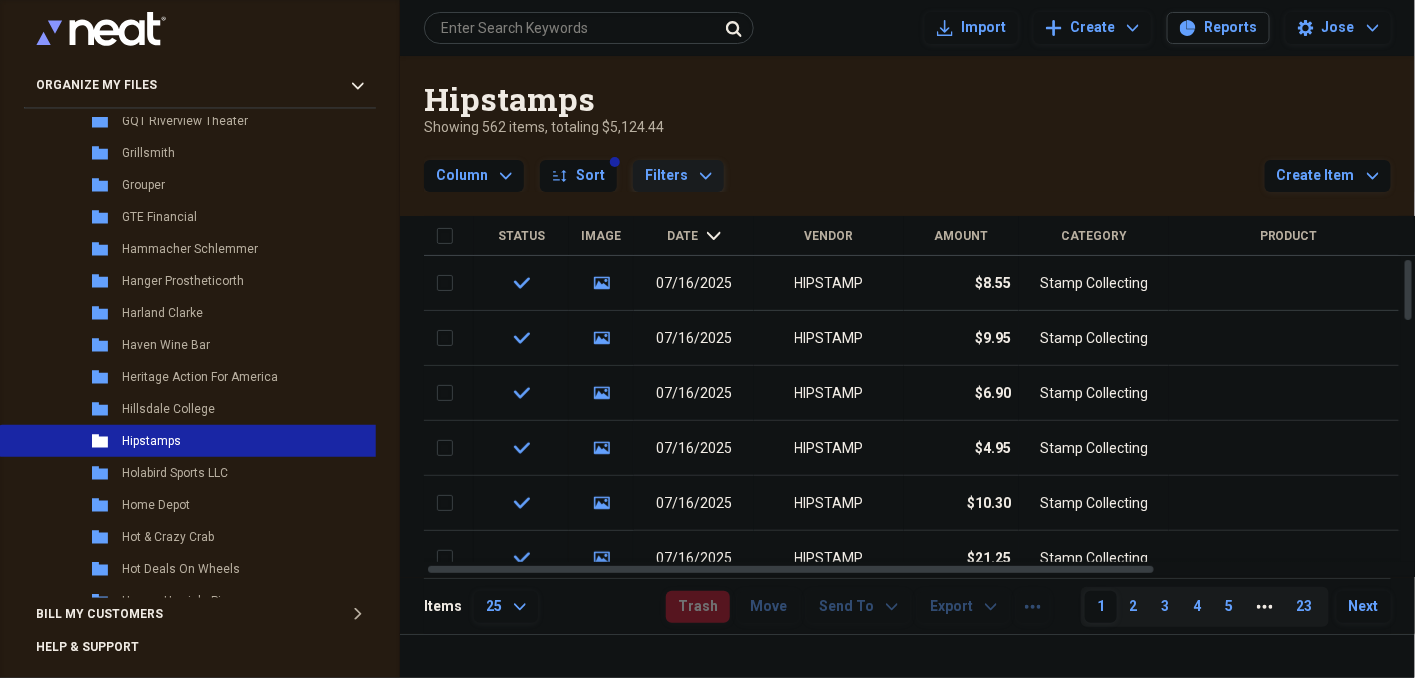click on "Filters" at bounding box center (666, 175) 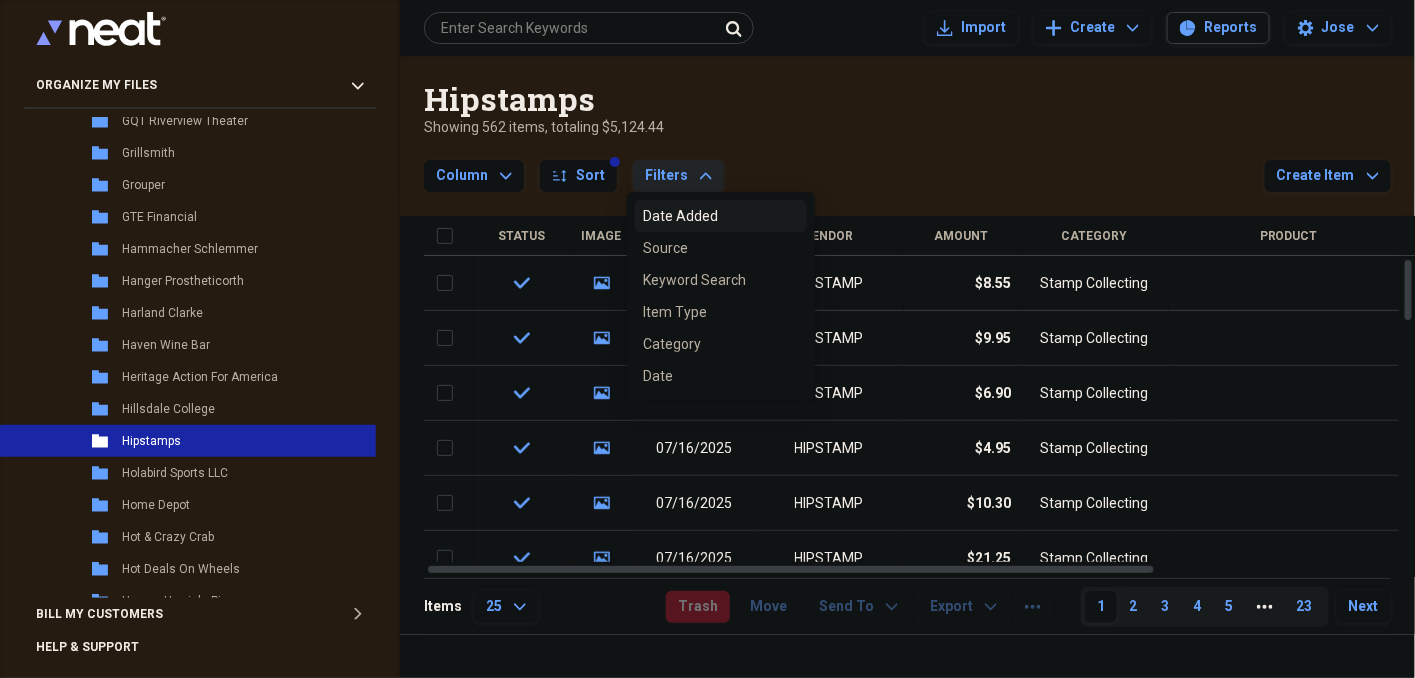 click on "Hipstamps Showing 562 items , totaling $5,124.44 Column Expand sort Sort Filters  Expand Create Item Expand" at bounding box center (907, 124) 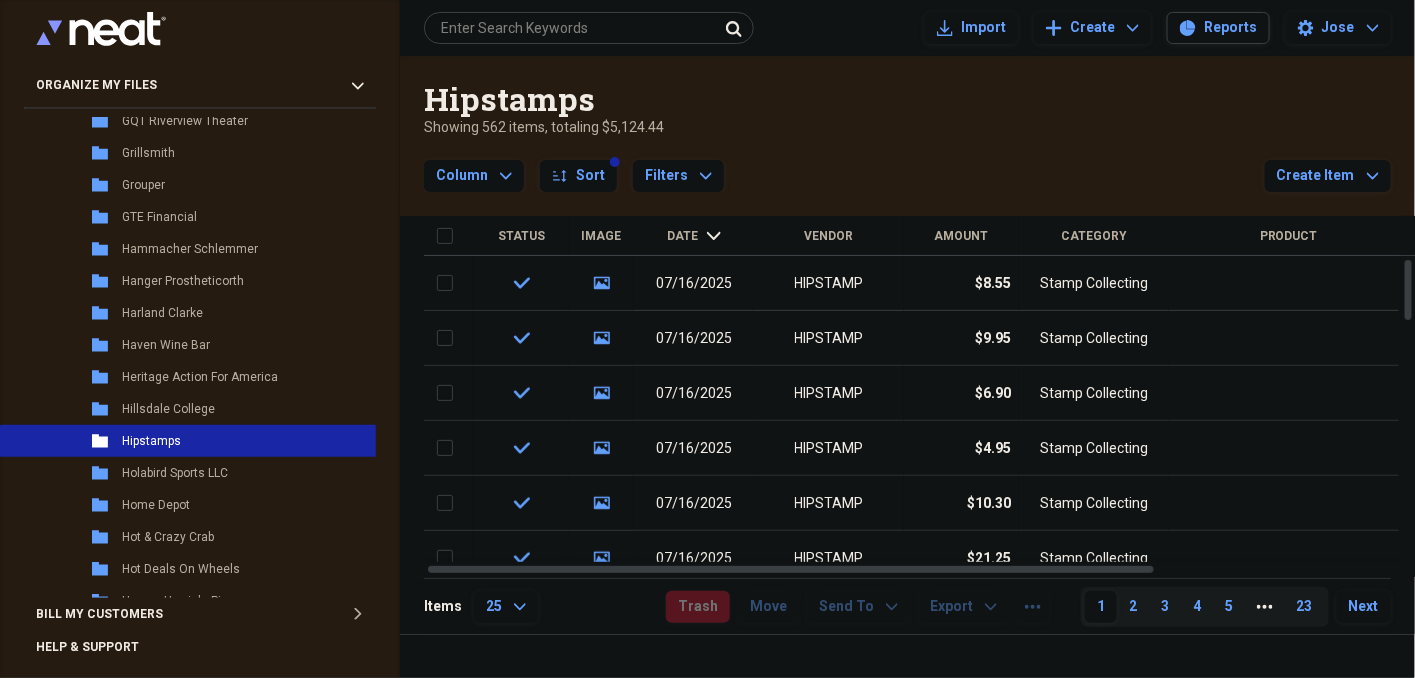 click on "Date" at bounding box center (683, 236) 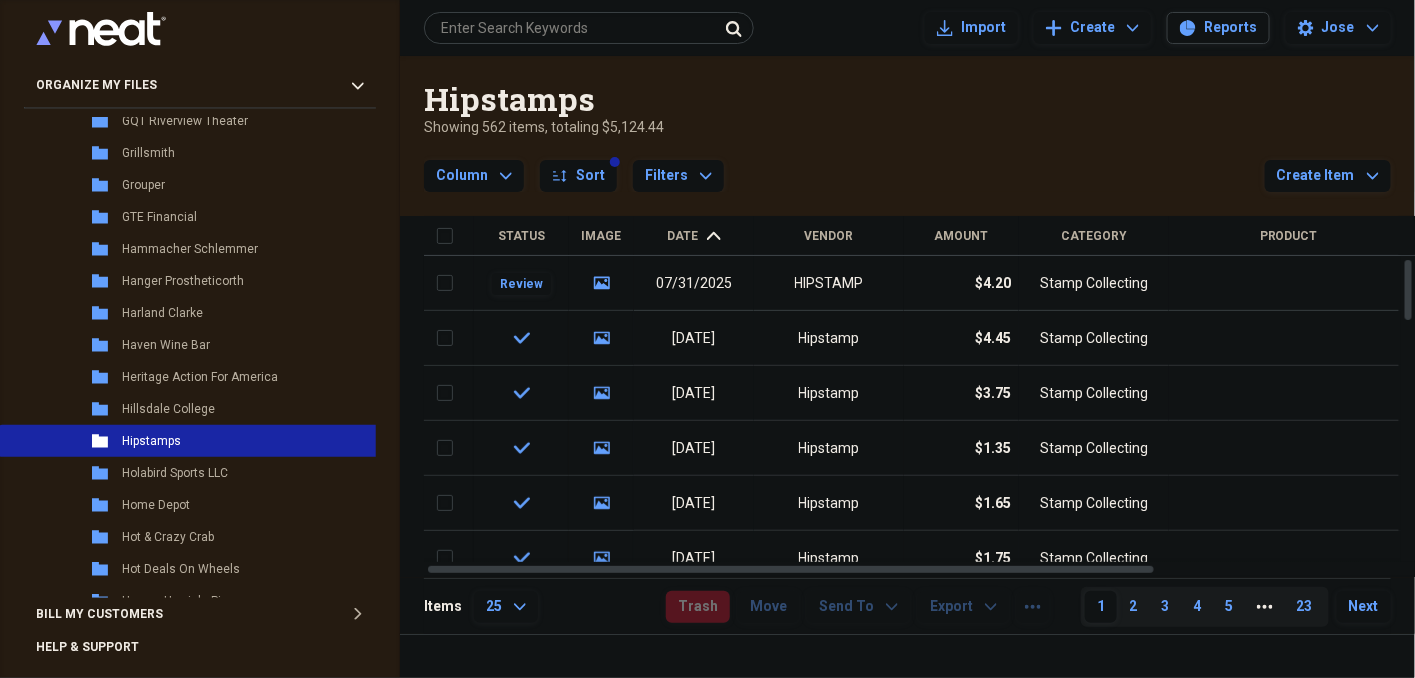 click on "Date" at bounding box center (683, 236) 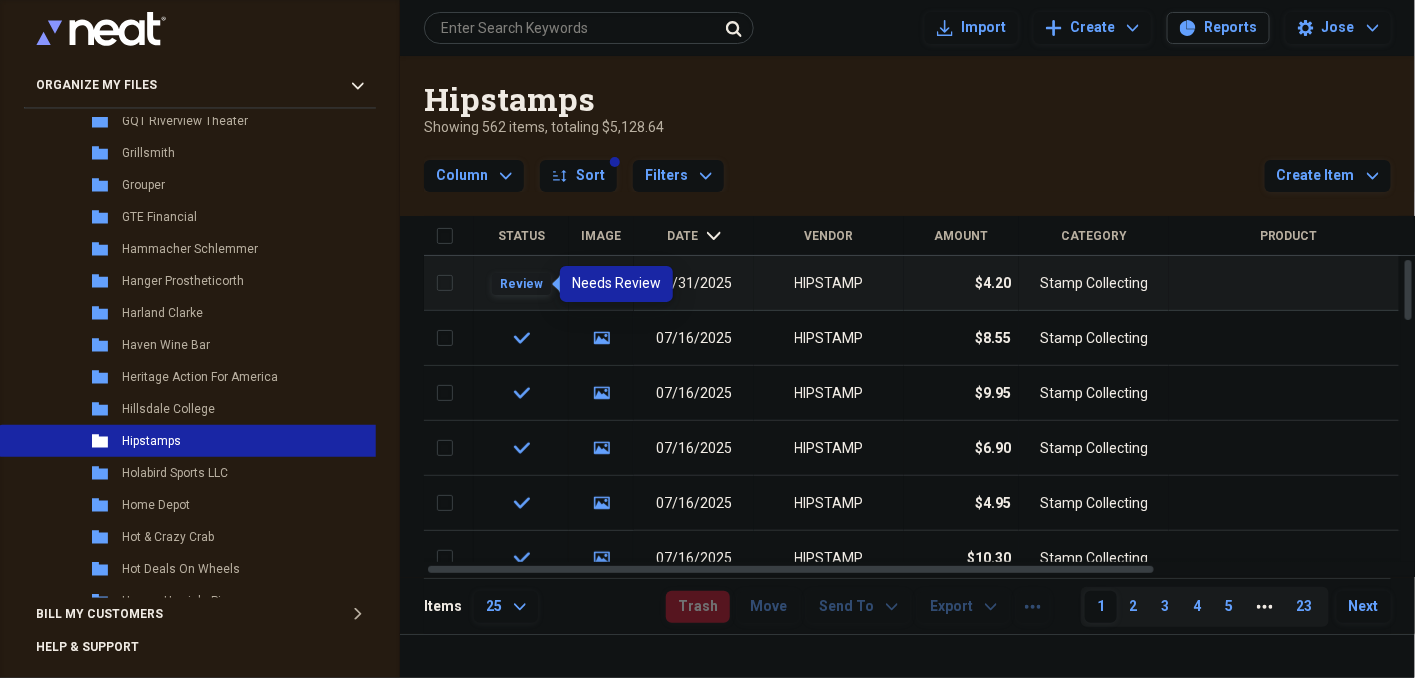 click on "Review" at bounding box center (521, 284) 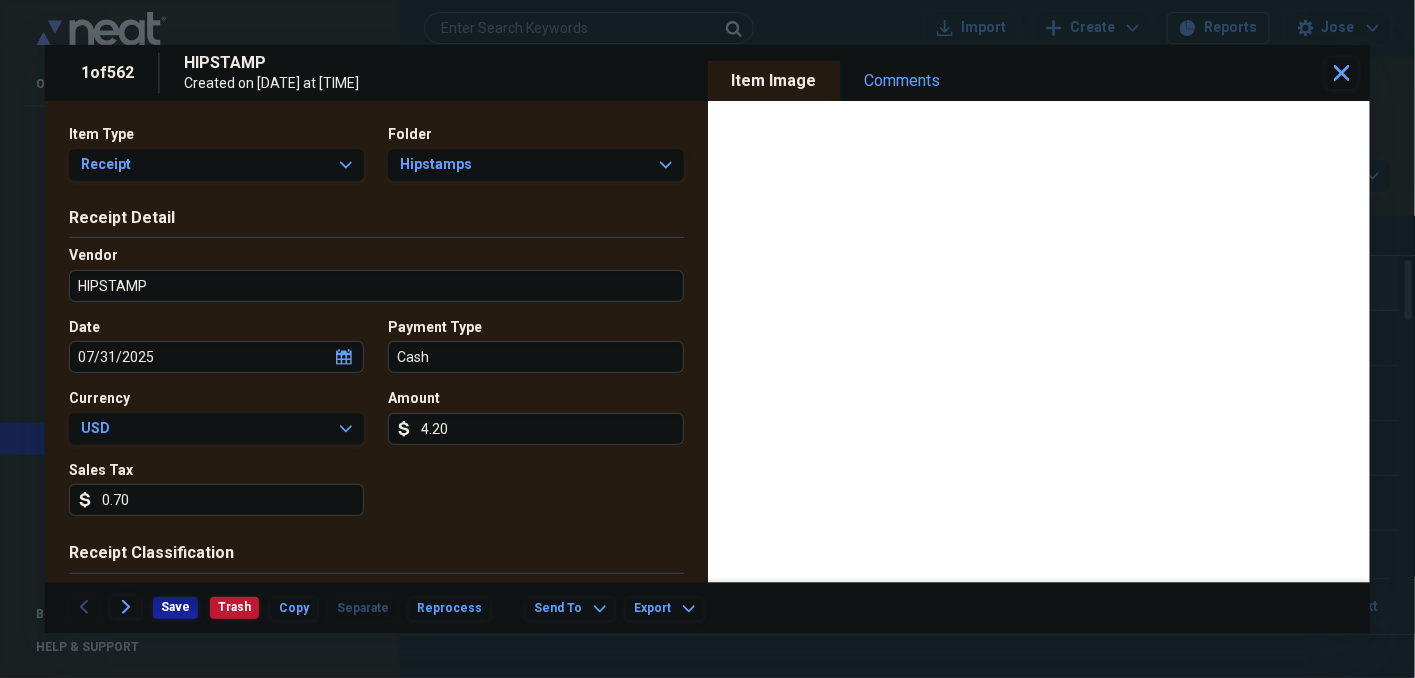 click on "Cash" at bounding box center [535, 357] 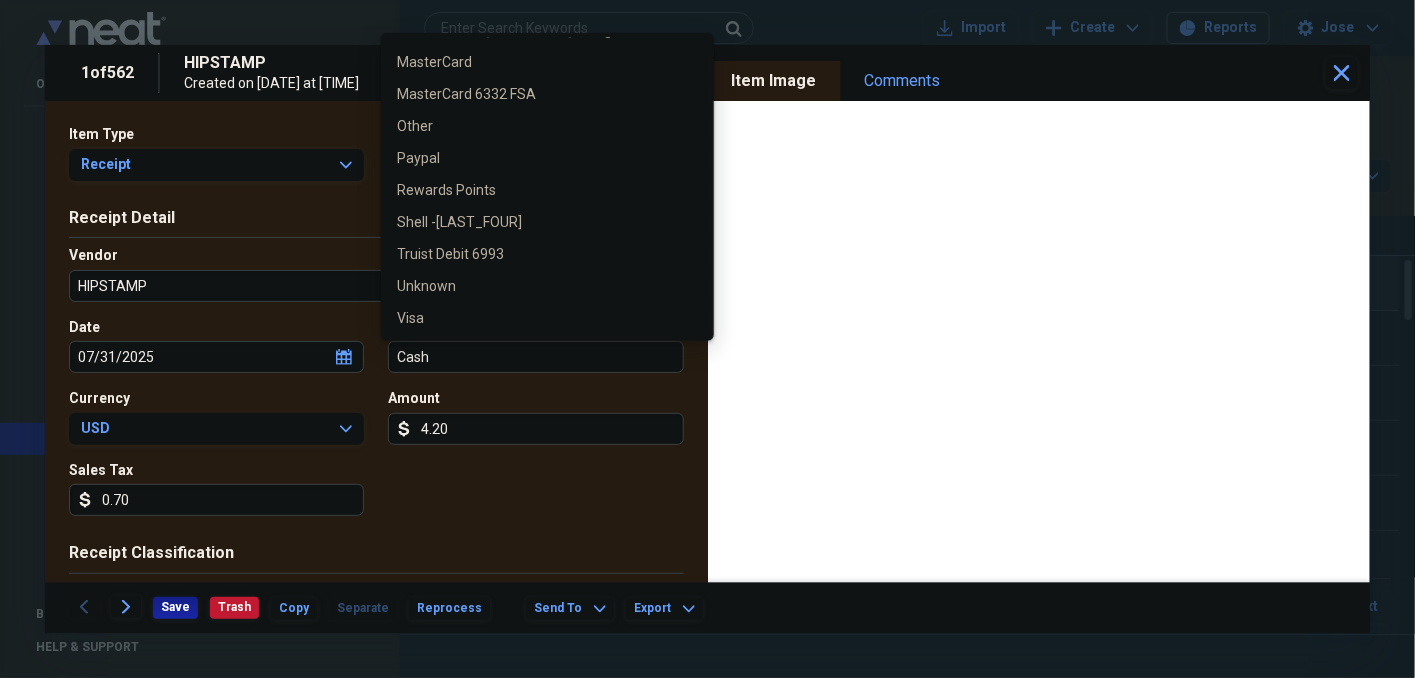 scroll, scrollTop: 700, scrollLeft: 0, axis: vertical 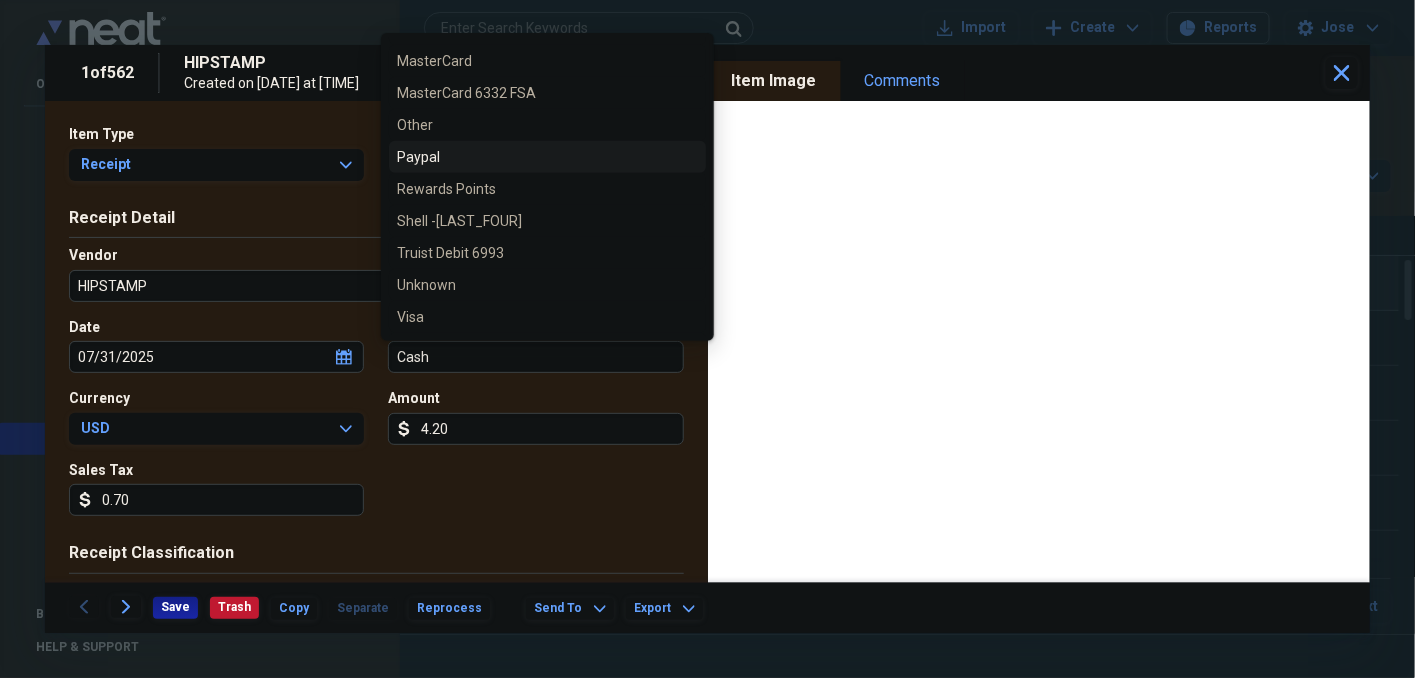 click on "Paypal" at bounding box center [535, 157] 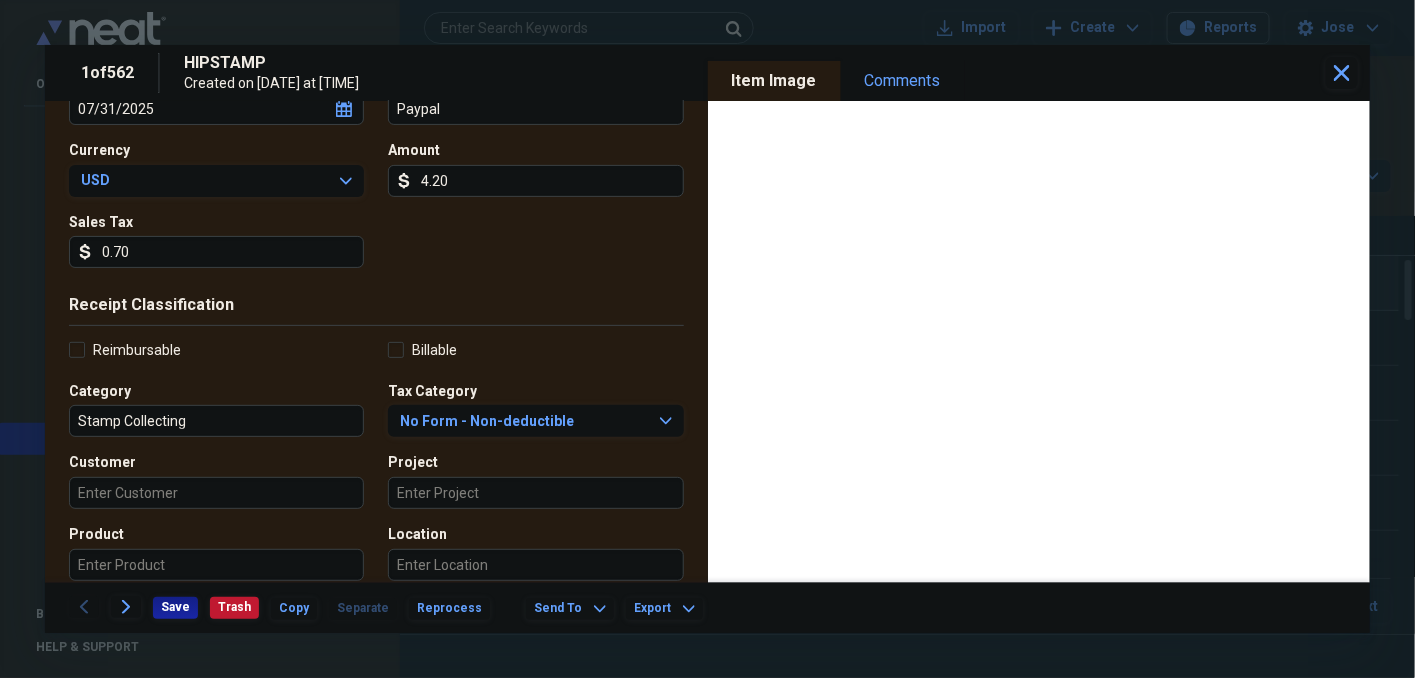scroll, scrollTop: 266, scrollLeft: 0, axis: vertical 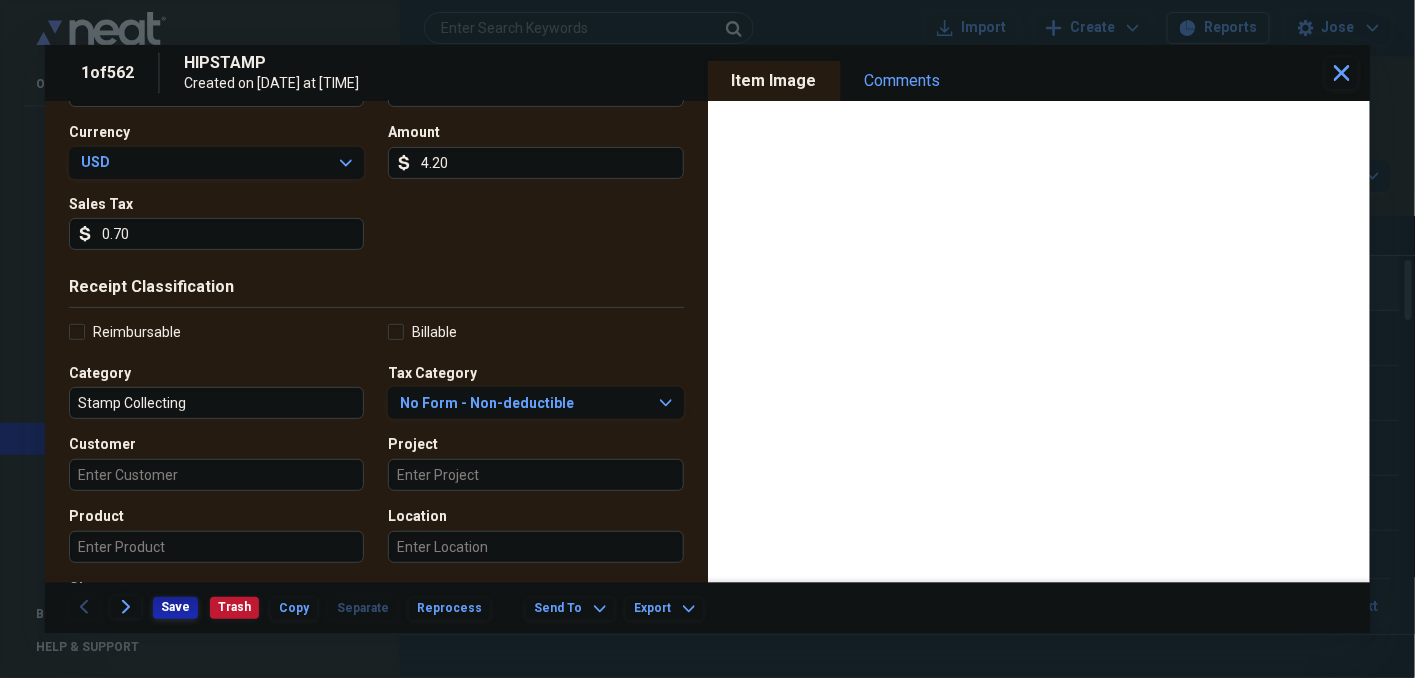click on "Save" at bounding box center (175, 608) 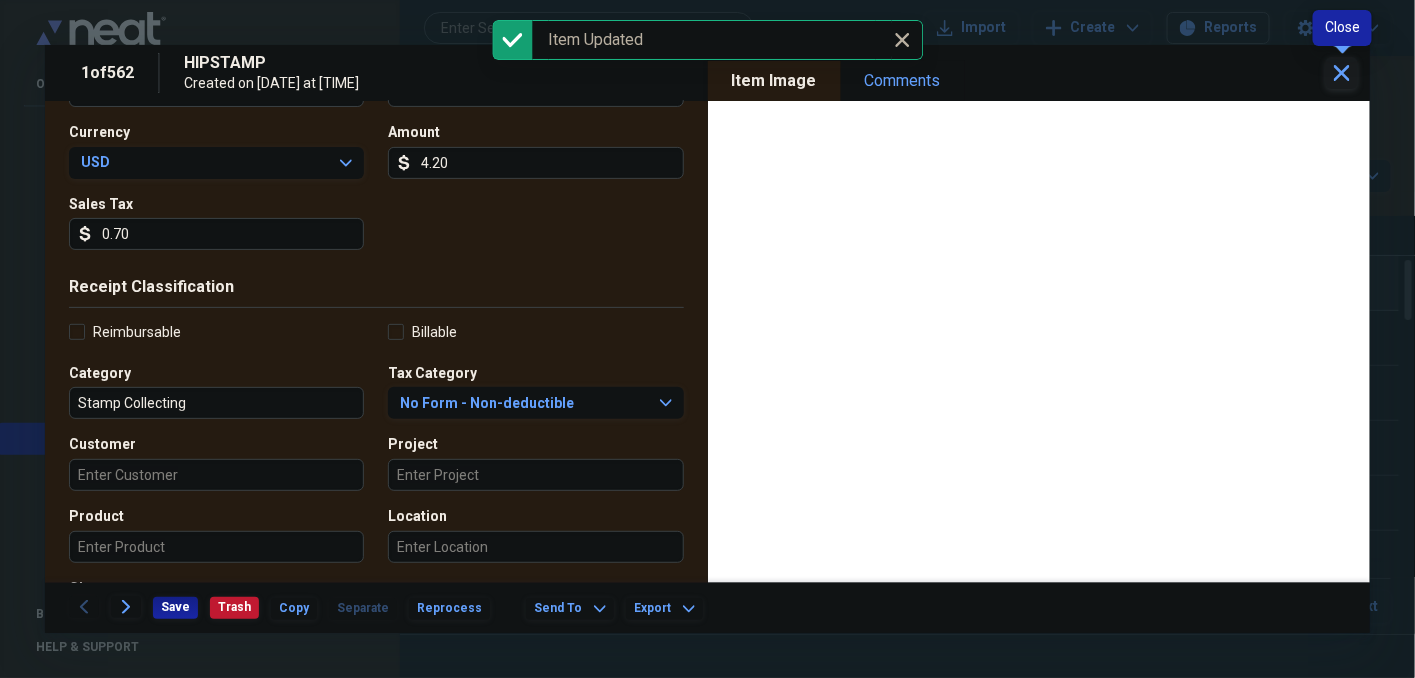 click on "Close" 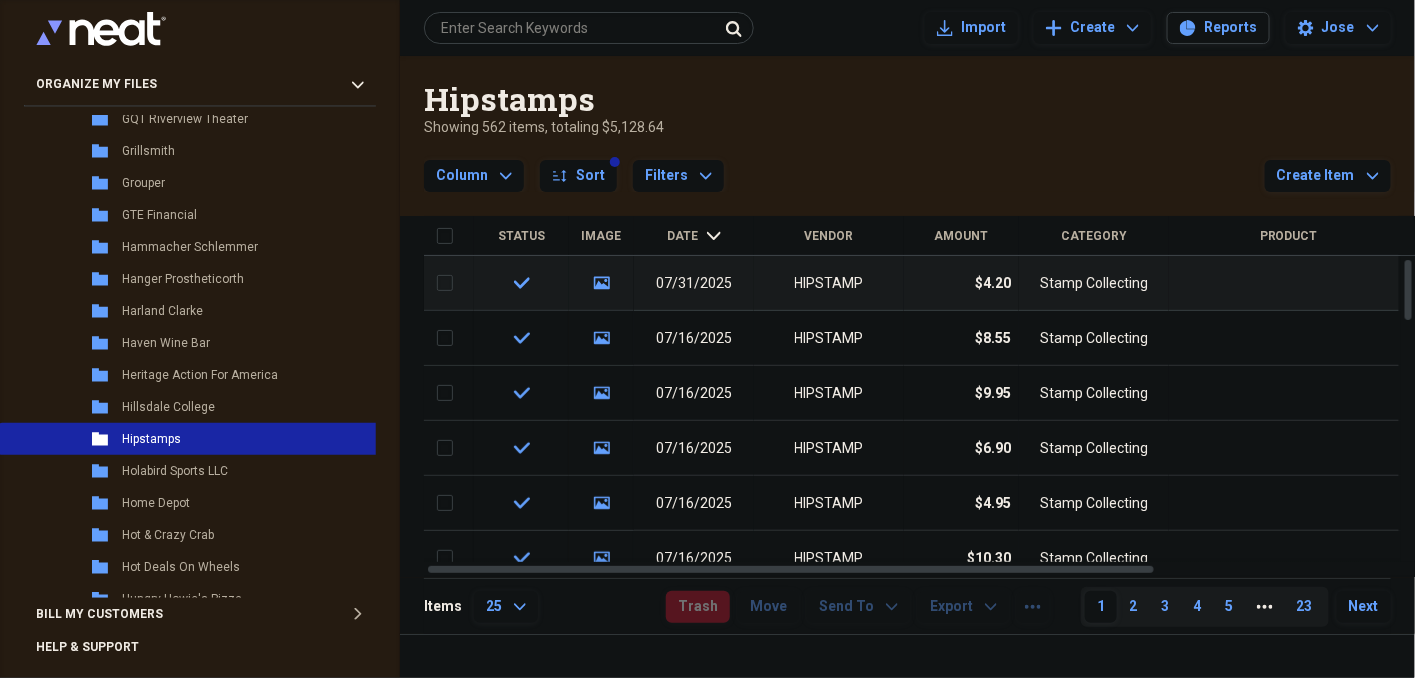 click on "check" at bounding box center (521, 283) 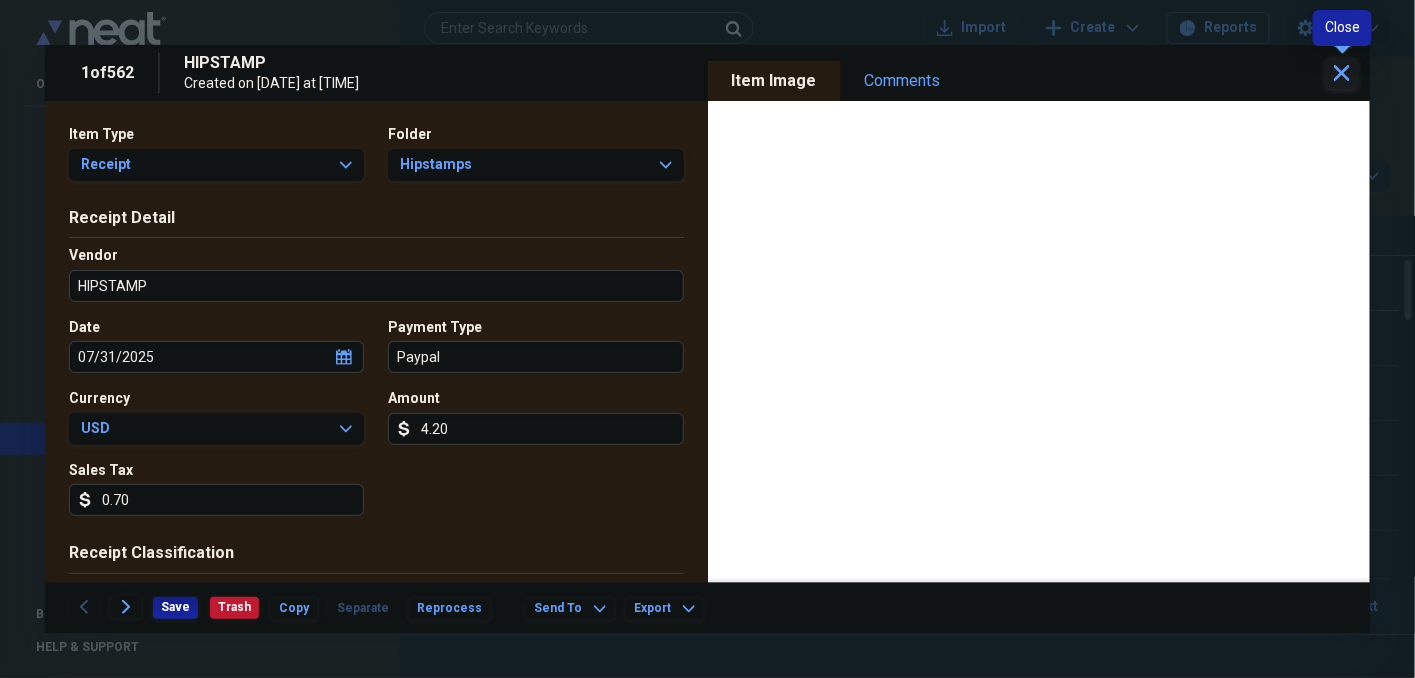 click 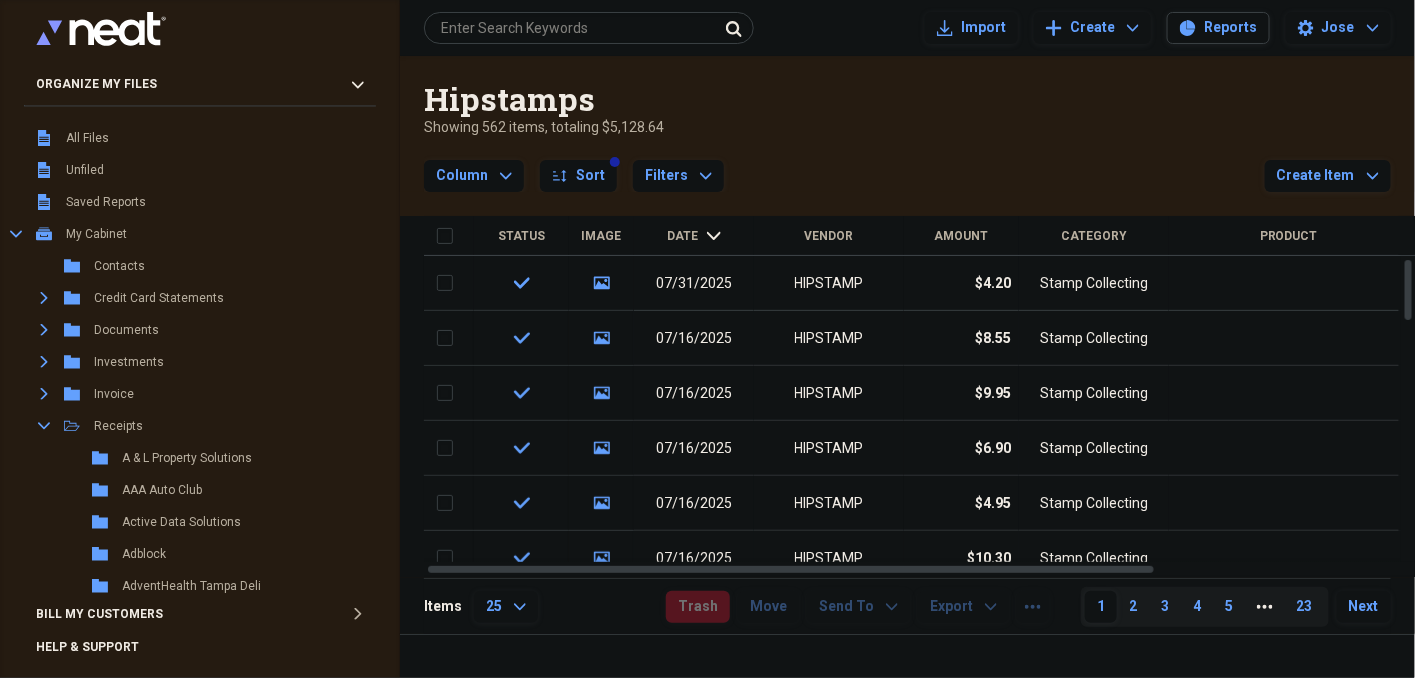 scroll, scrollTop: 0, scrollLeft: 0, axis: both 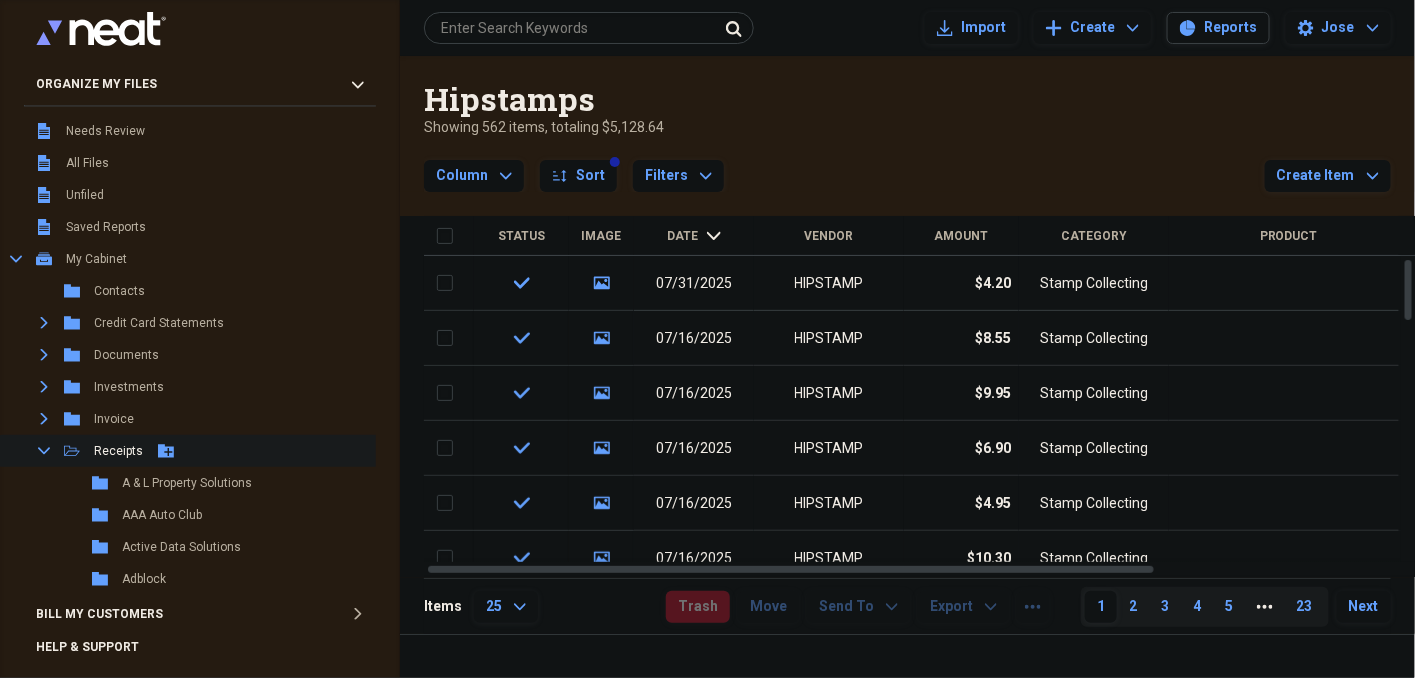 click on "Collapse" 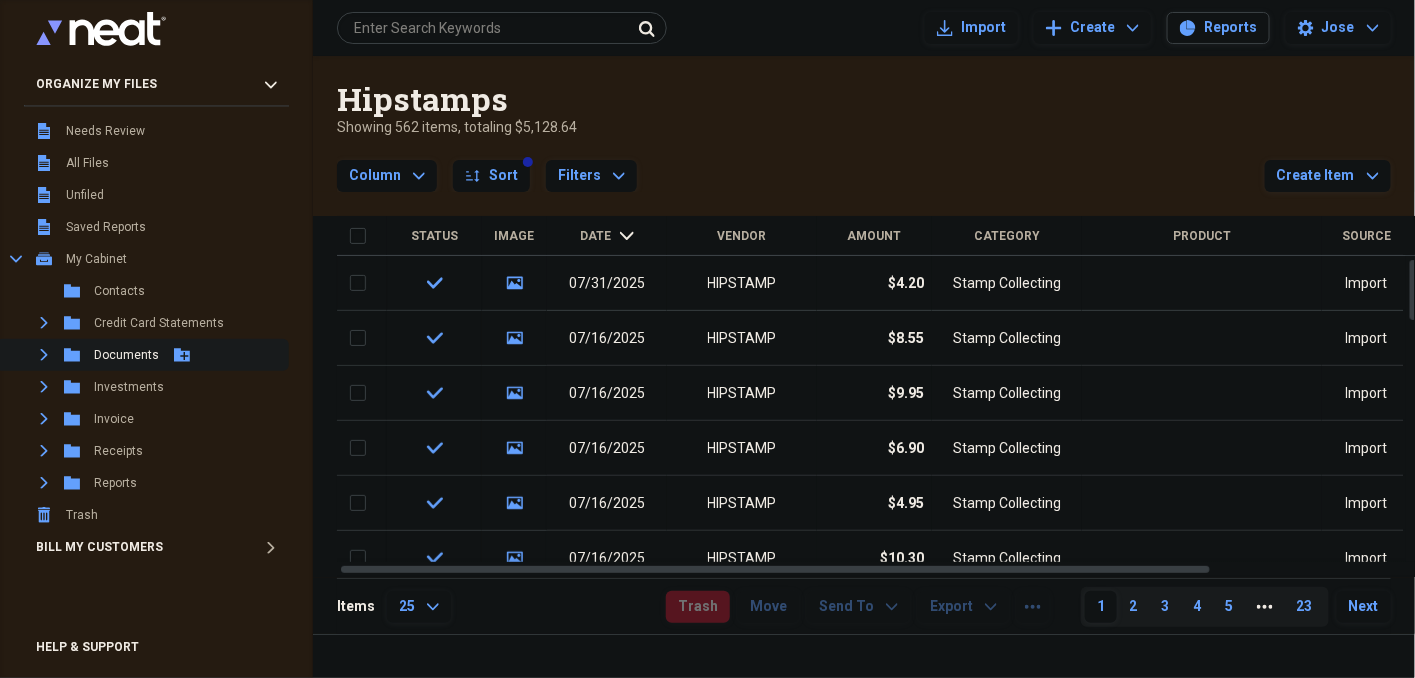 click 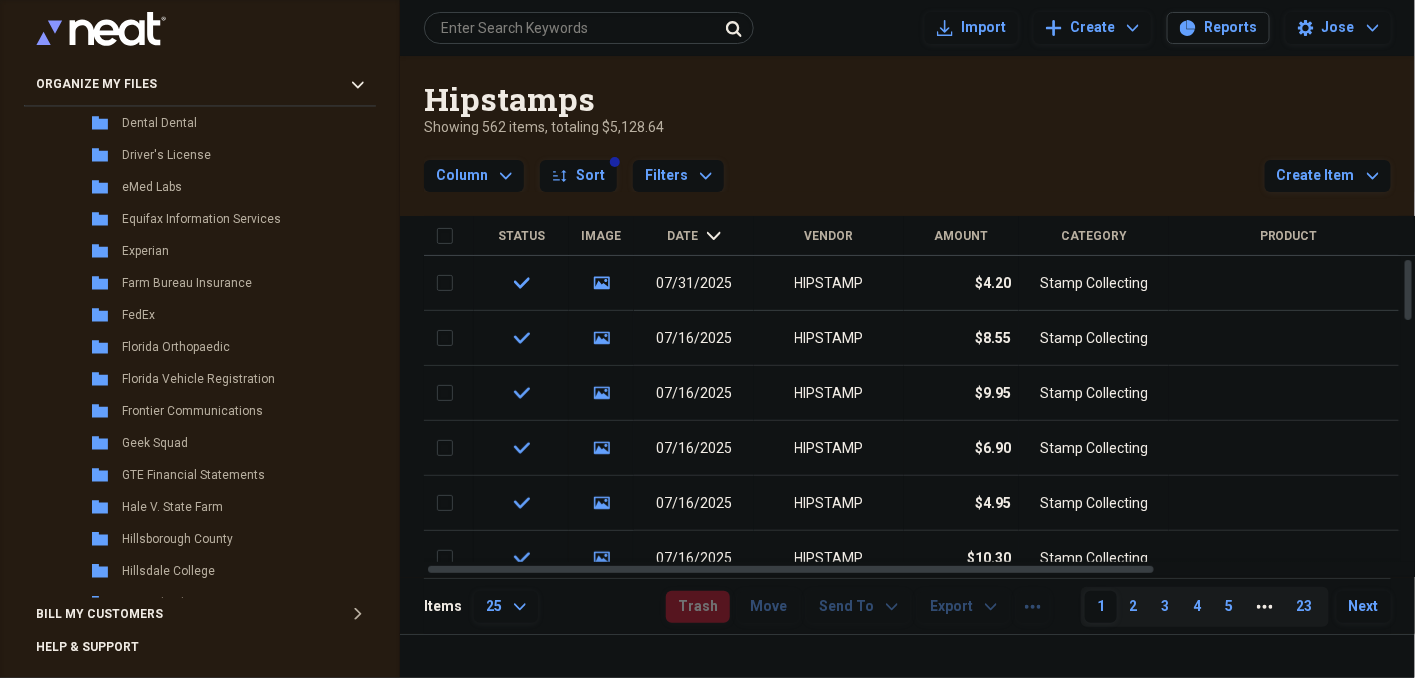 scroll, scrollTop: 1066, scrollLeft: 0, axis: vertical 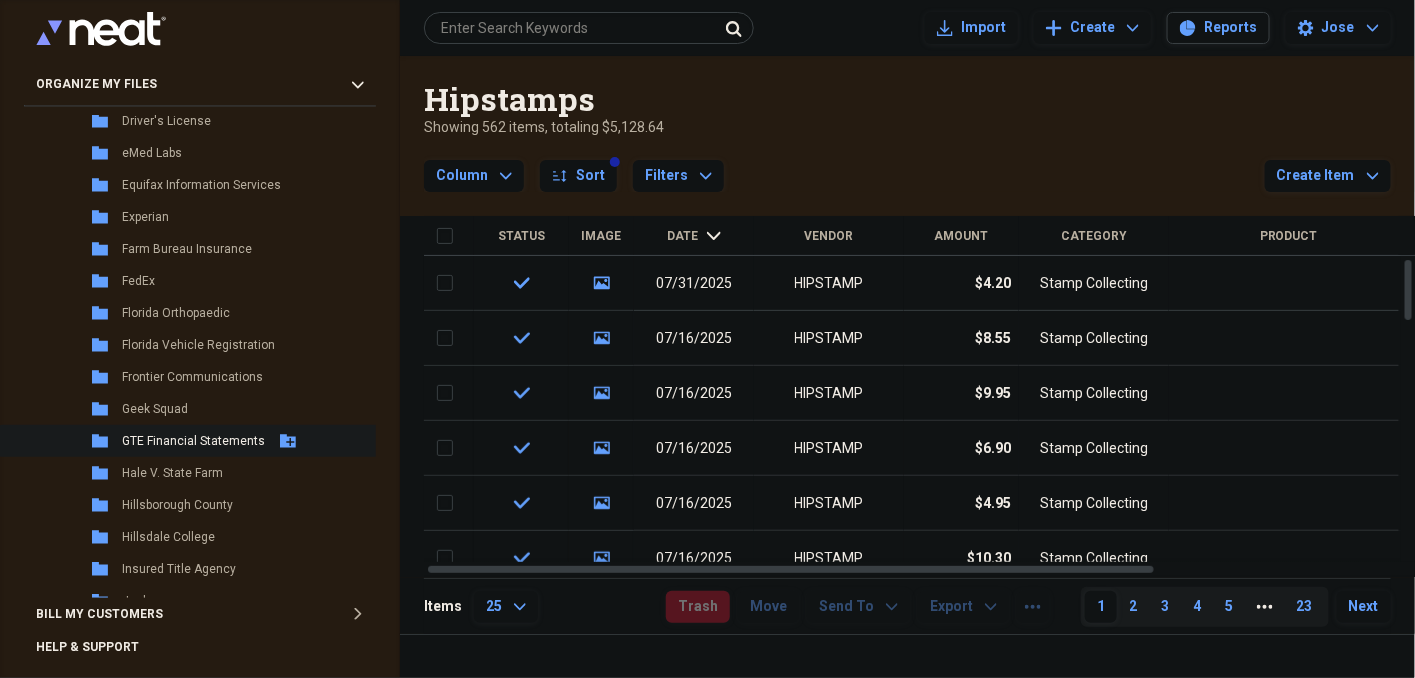 click on "Folder GTE Financial Statements Add Folder" at bounding box center [282, 441] 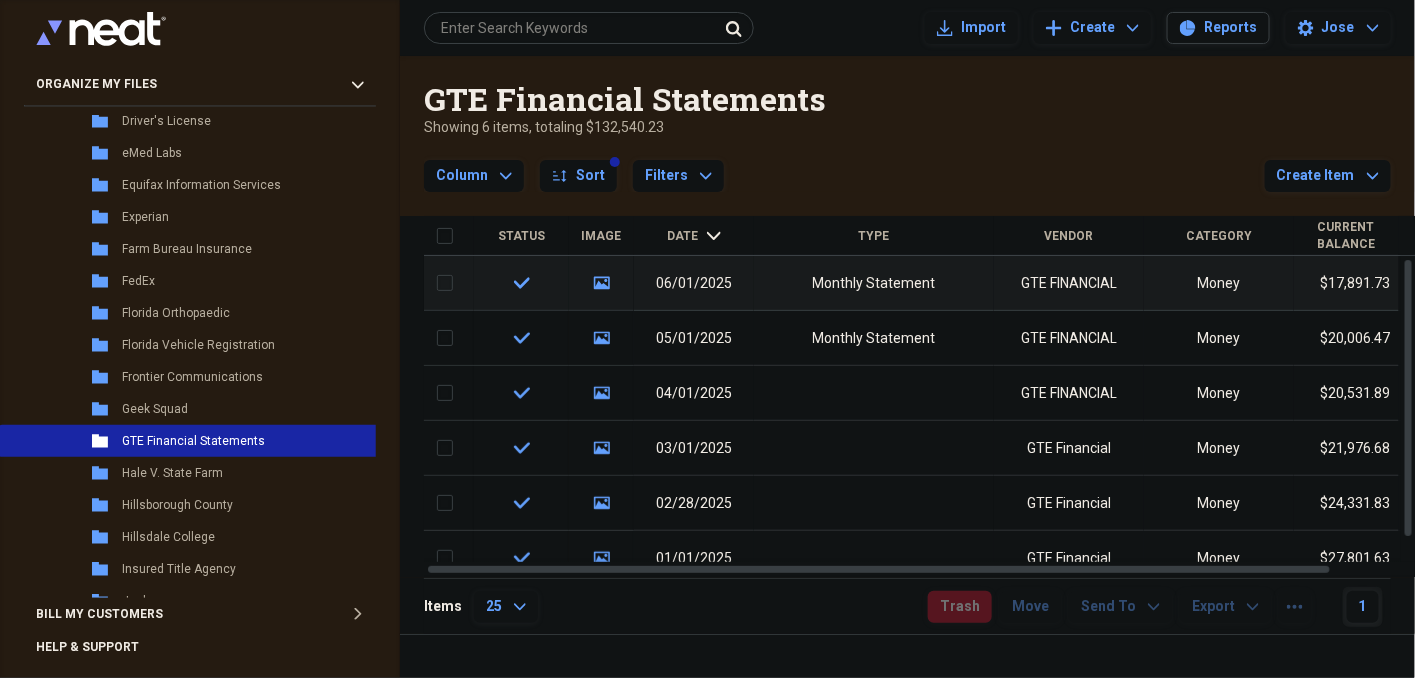 click on "check" at bounding box center [521, 283] 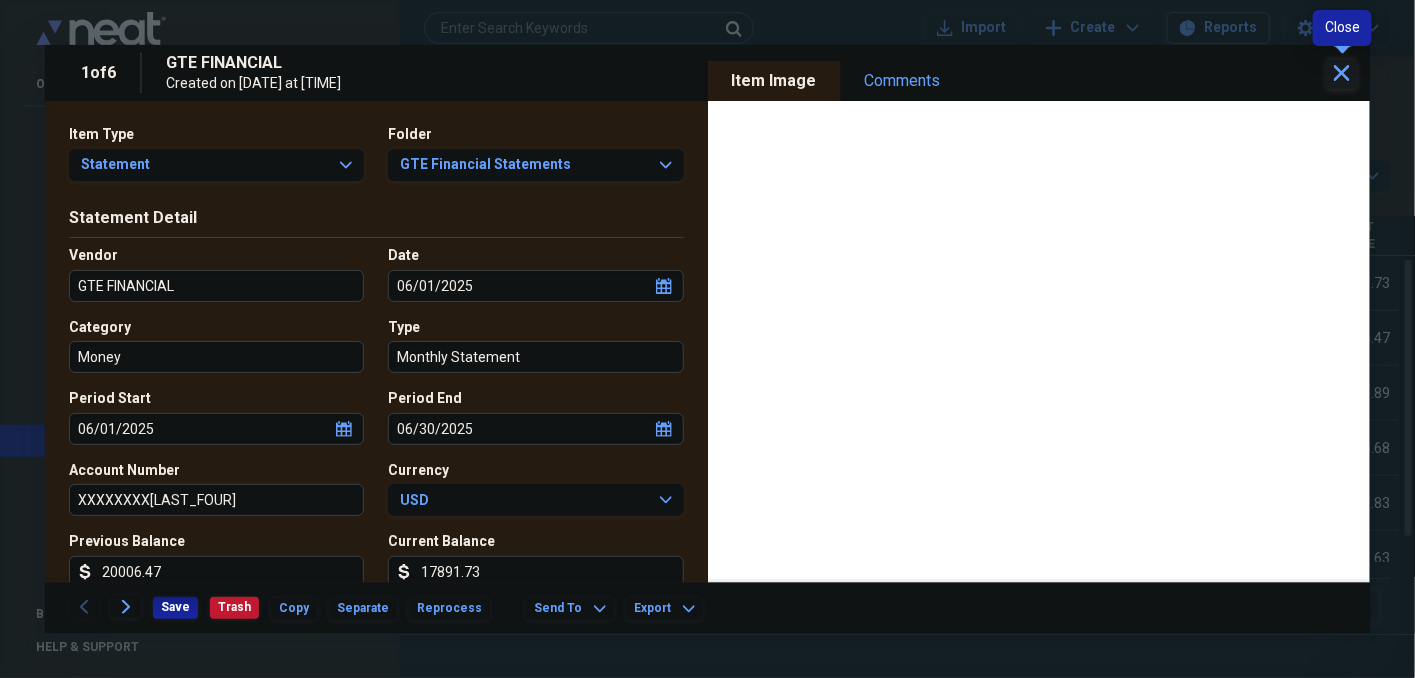 click 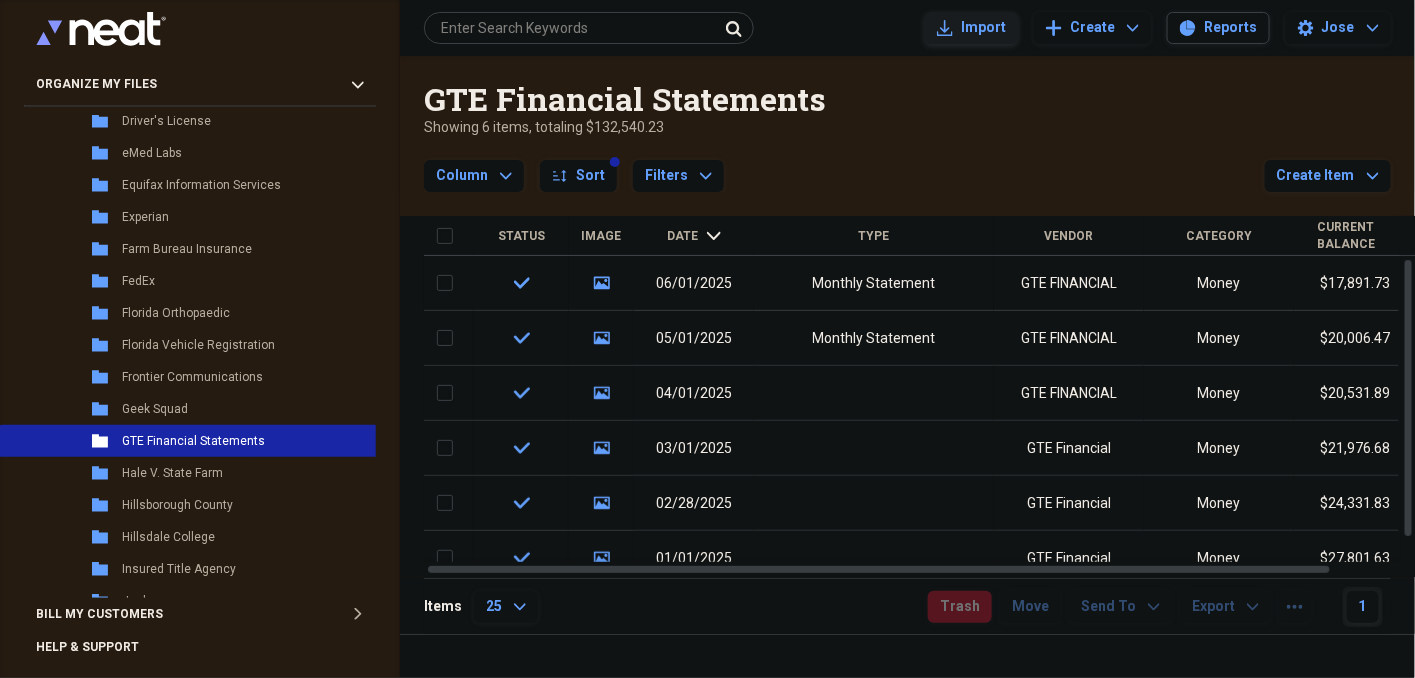 click on "Import" at bounding box center (983, 28) 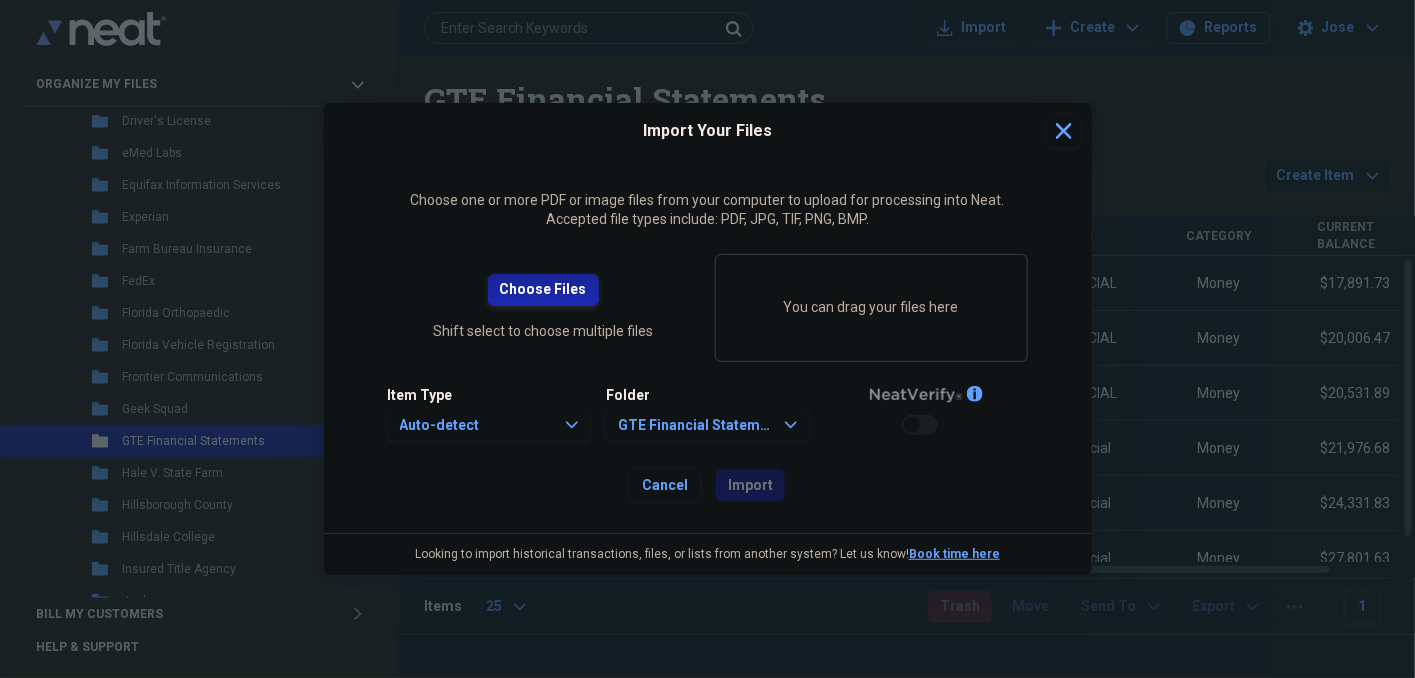 click on "Choose Files" at bounding box center [543, 290] 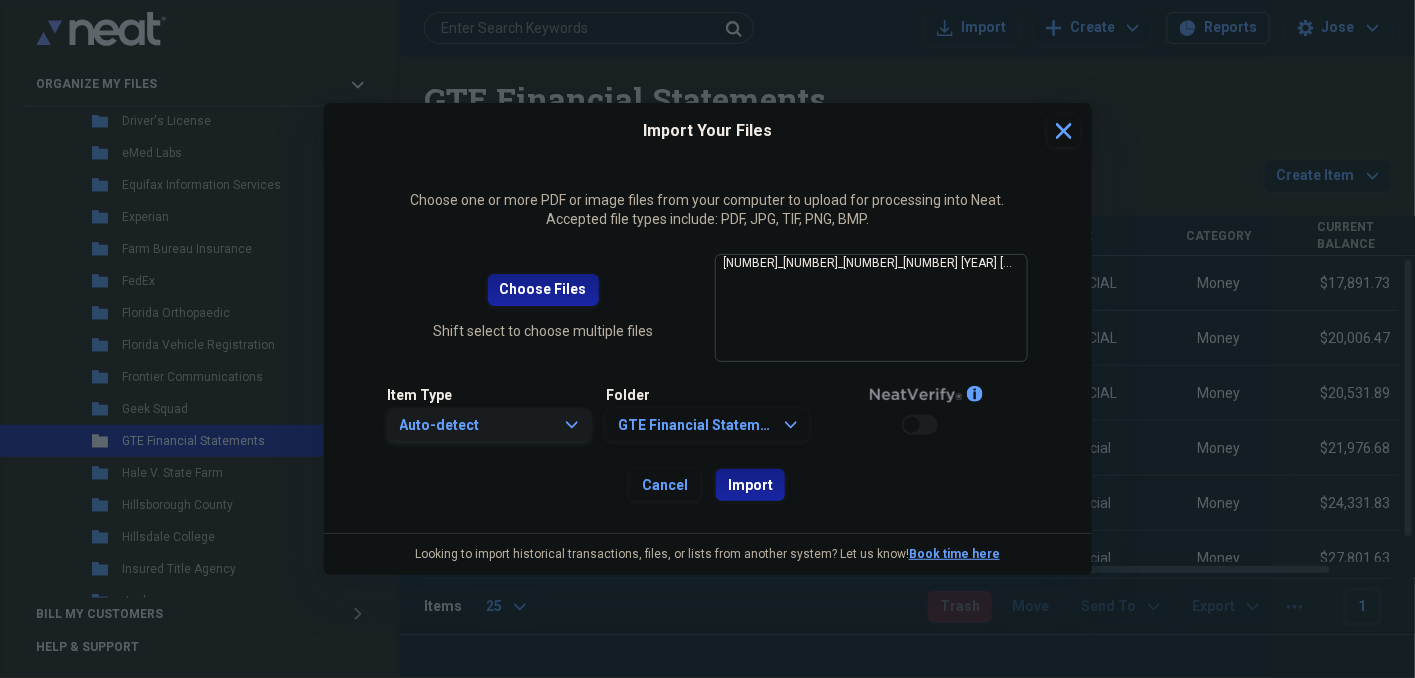 click on "Expand" 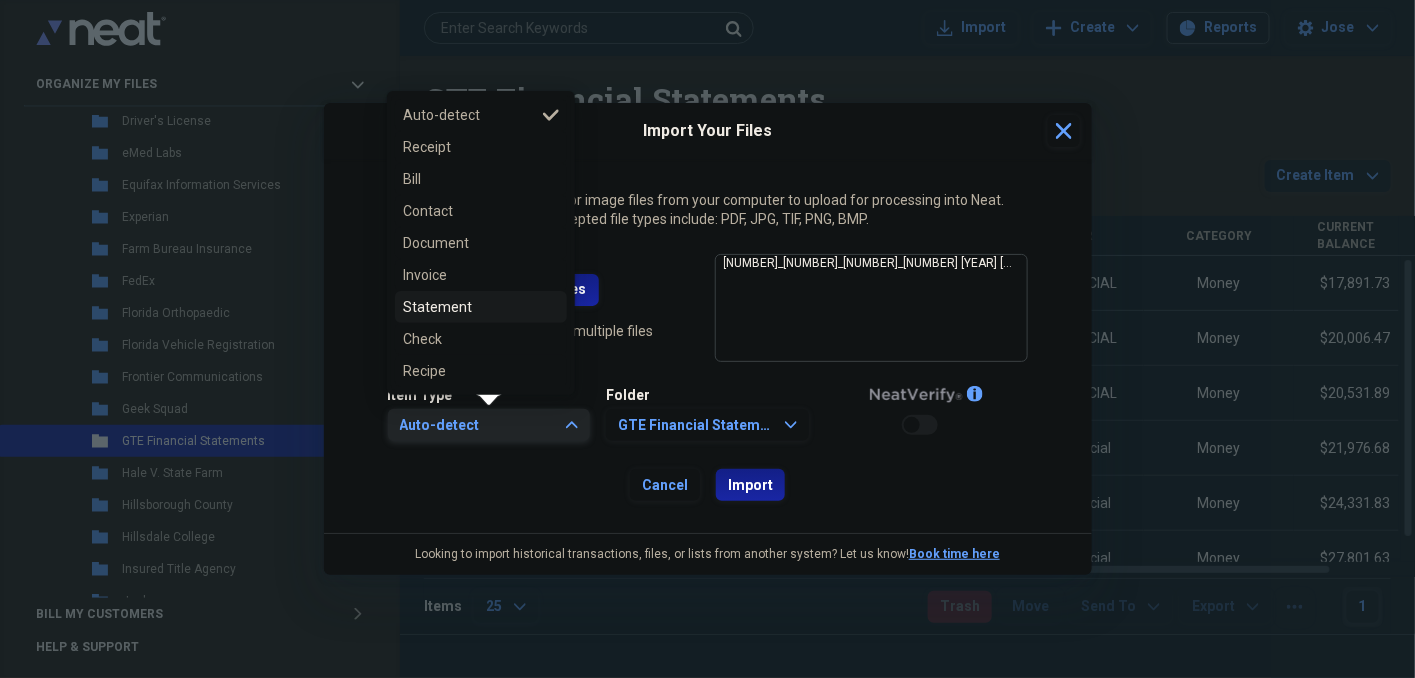 click on "Statement" at bounding box center [469, 307] 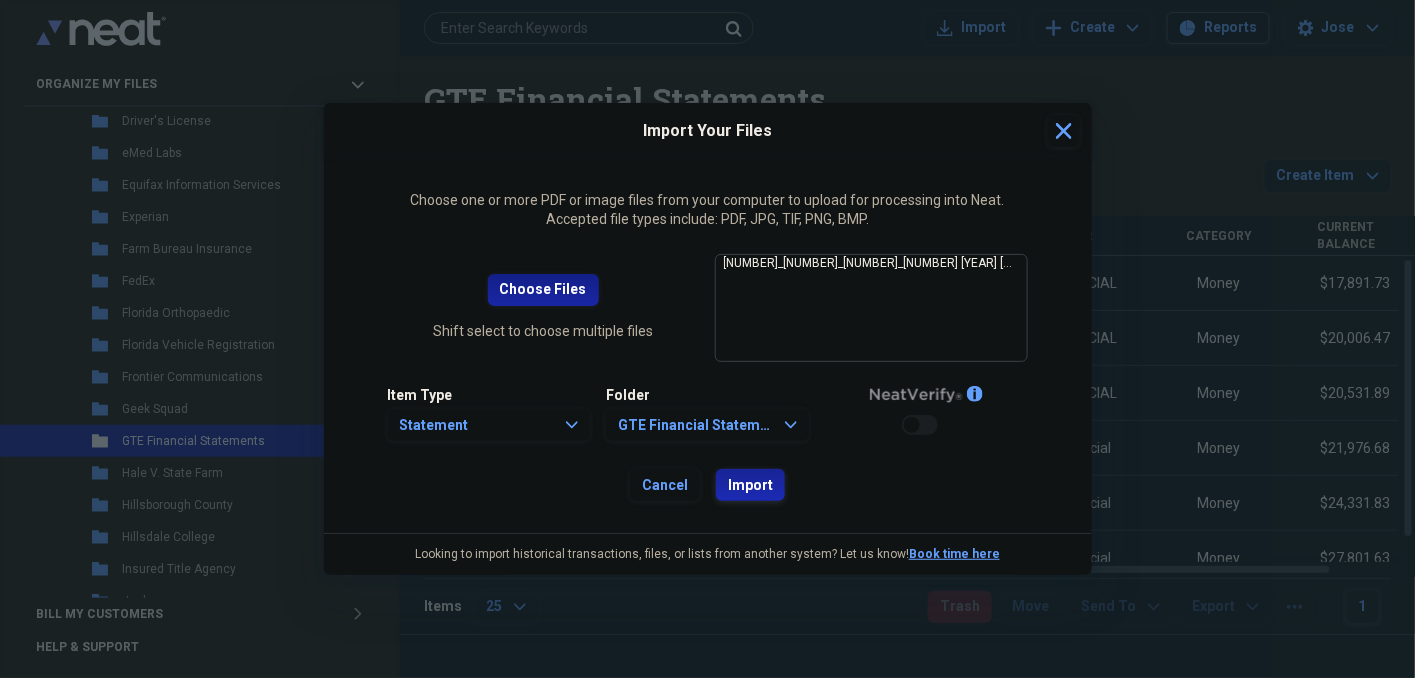 click on "Import" at bounding box center (750, 486) 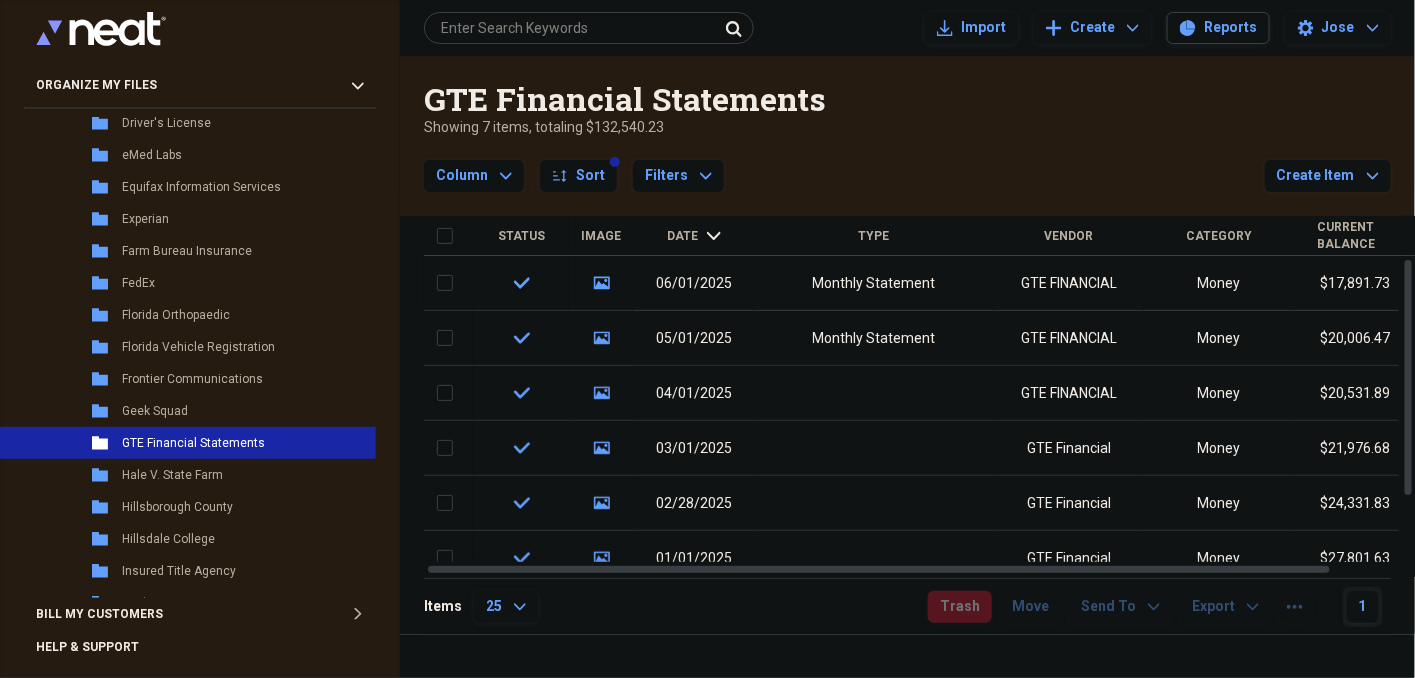 click on "Date" at bounding box center [683, 236] 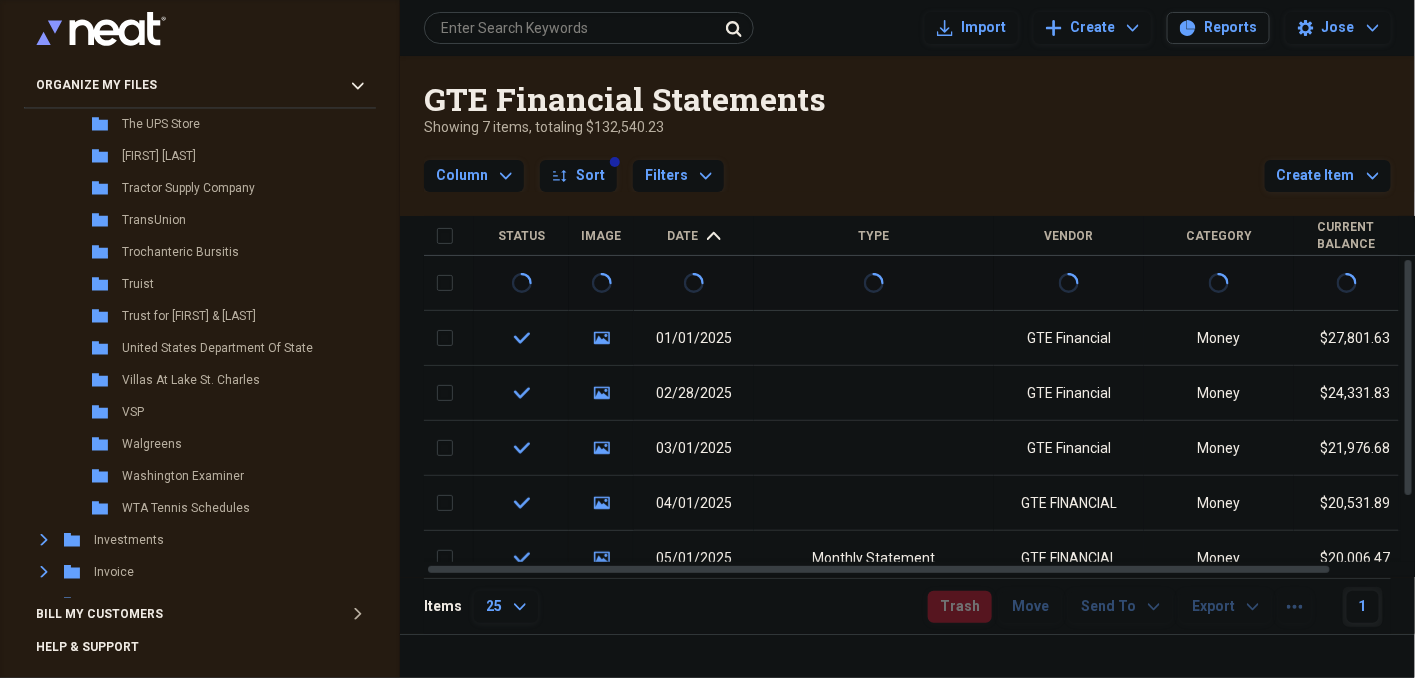 scroll, scrollTop: 2634, scrollLeft: 0, axis: vertical 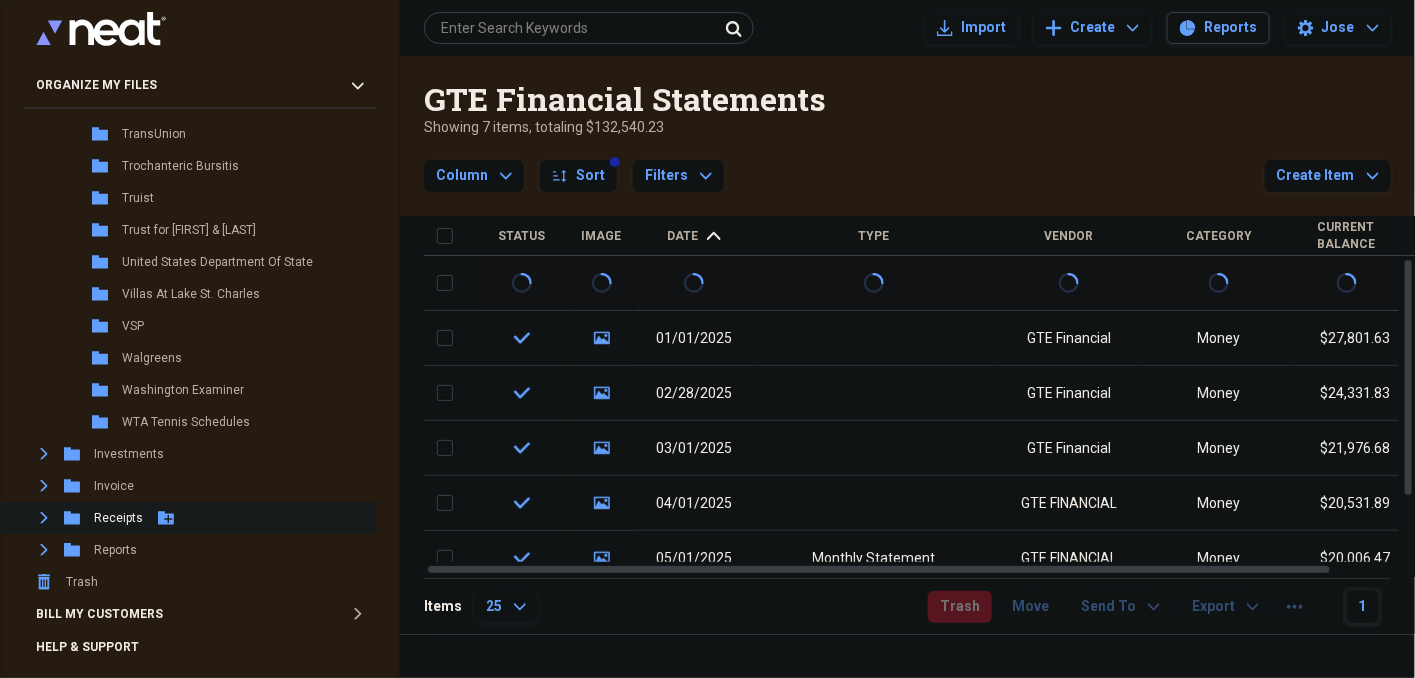 click on "Expand" 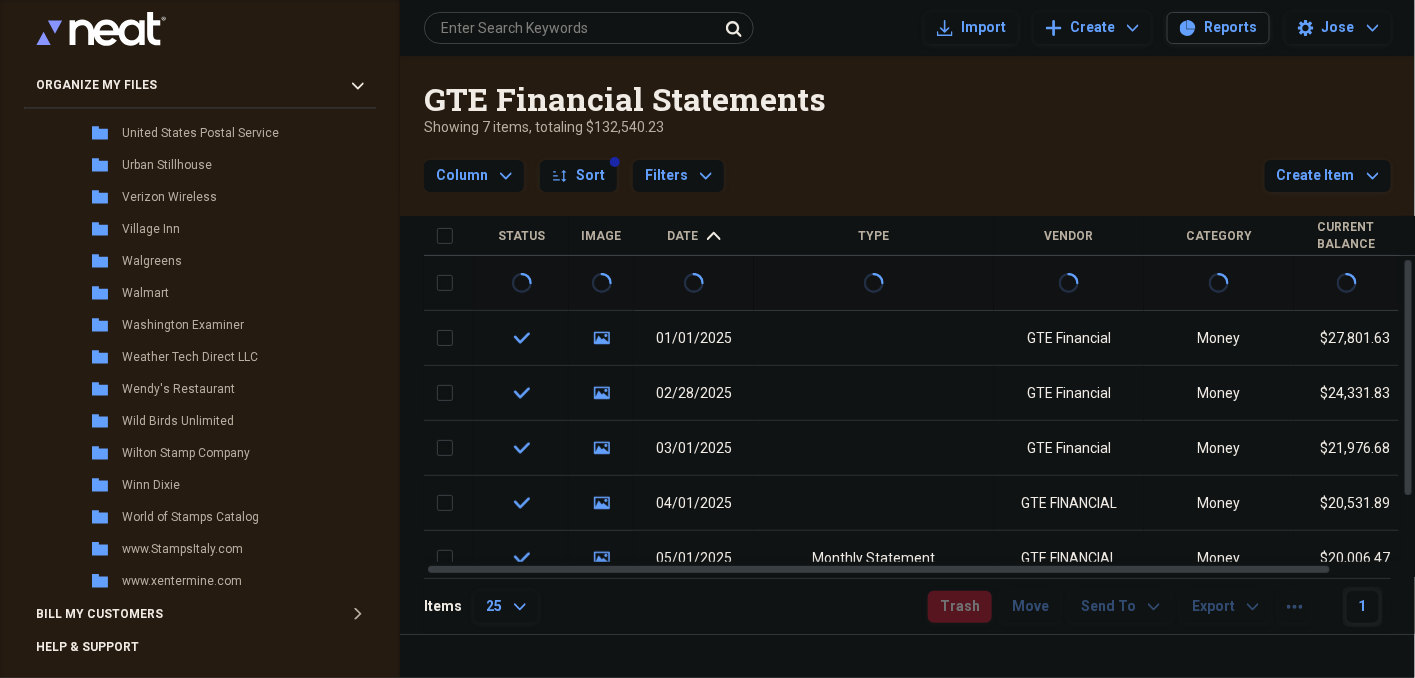 scroll, scrollTop: 12263, scrollLeft: 0, axis: vertical 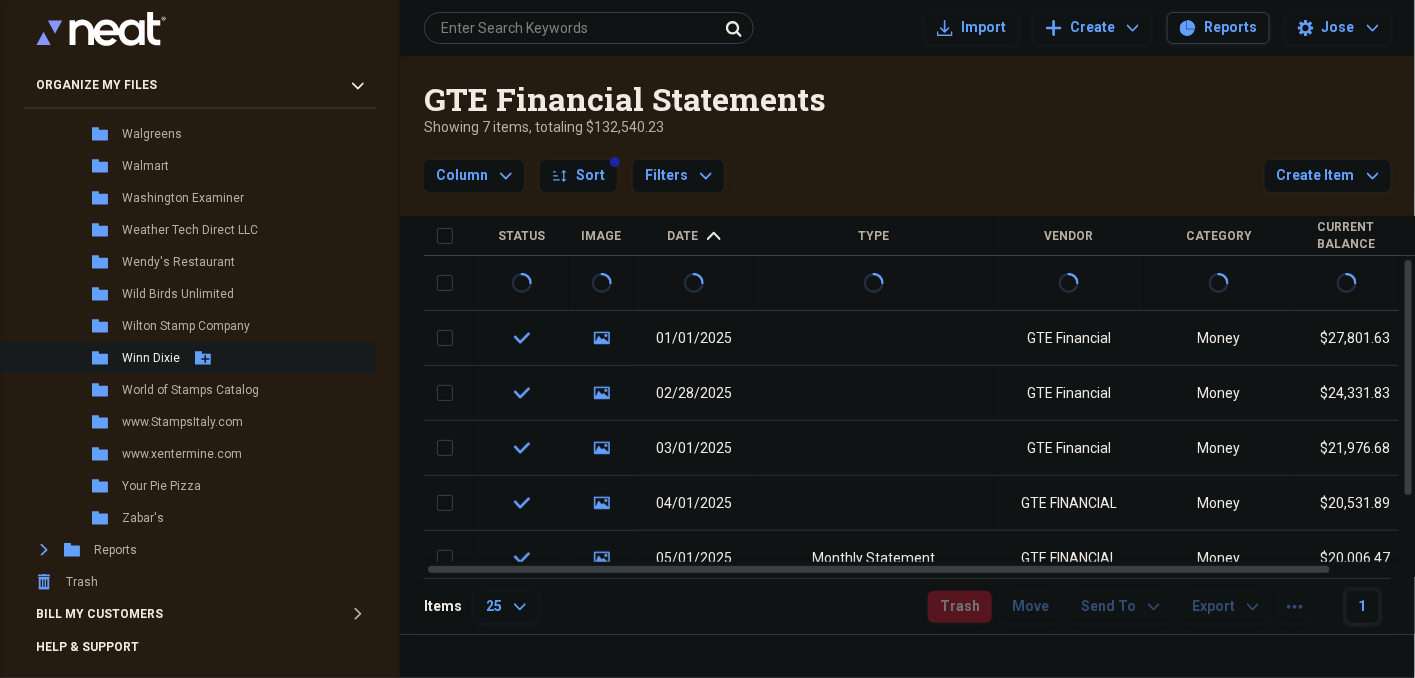 click on "Folder Winn Dixie Add Folder" at bounding box center (282, 358) 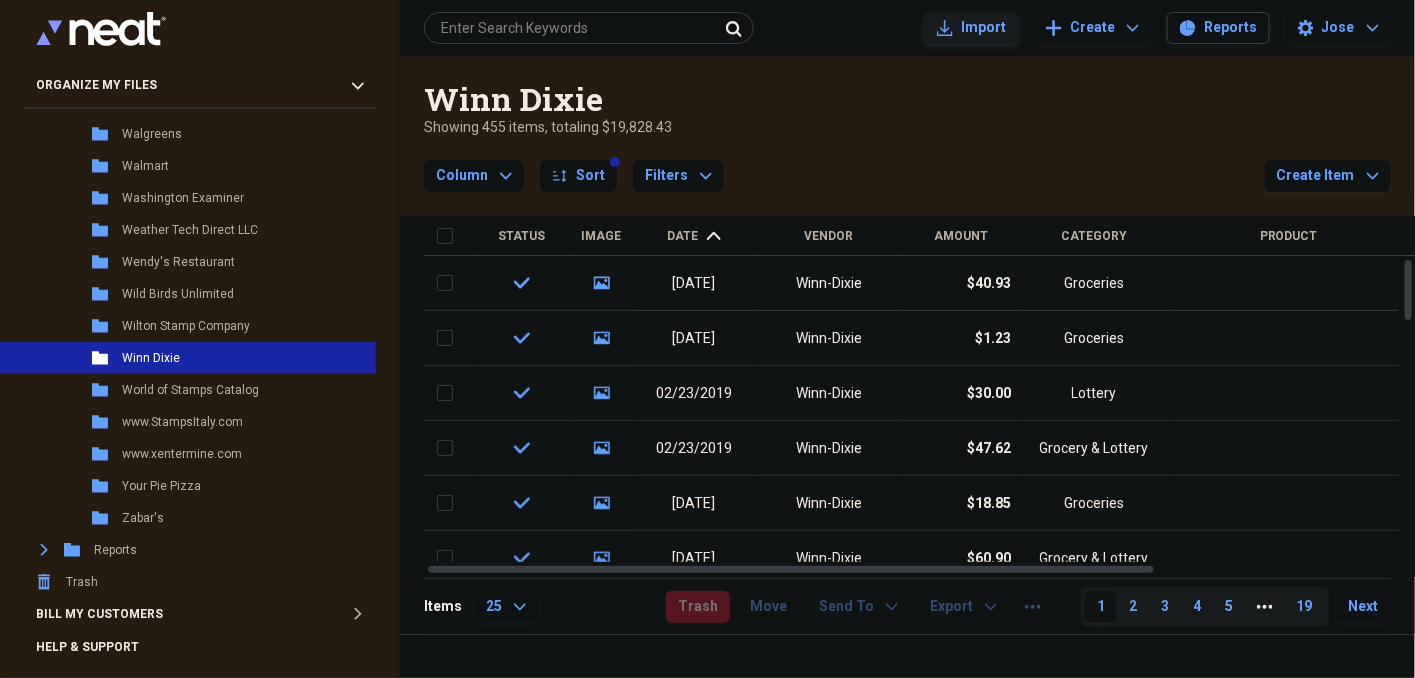 click on "Import" at bounding box center [983, 28] 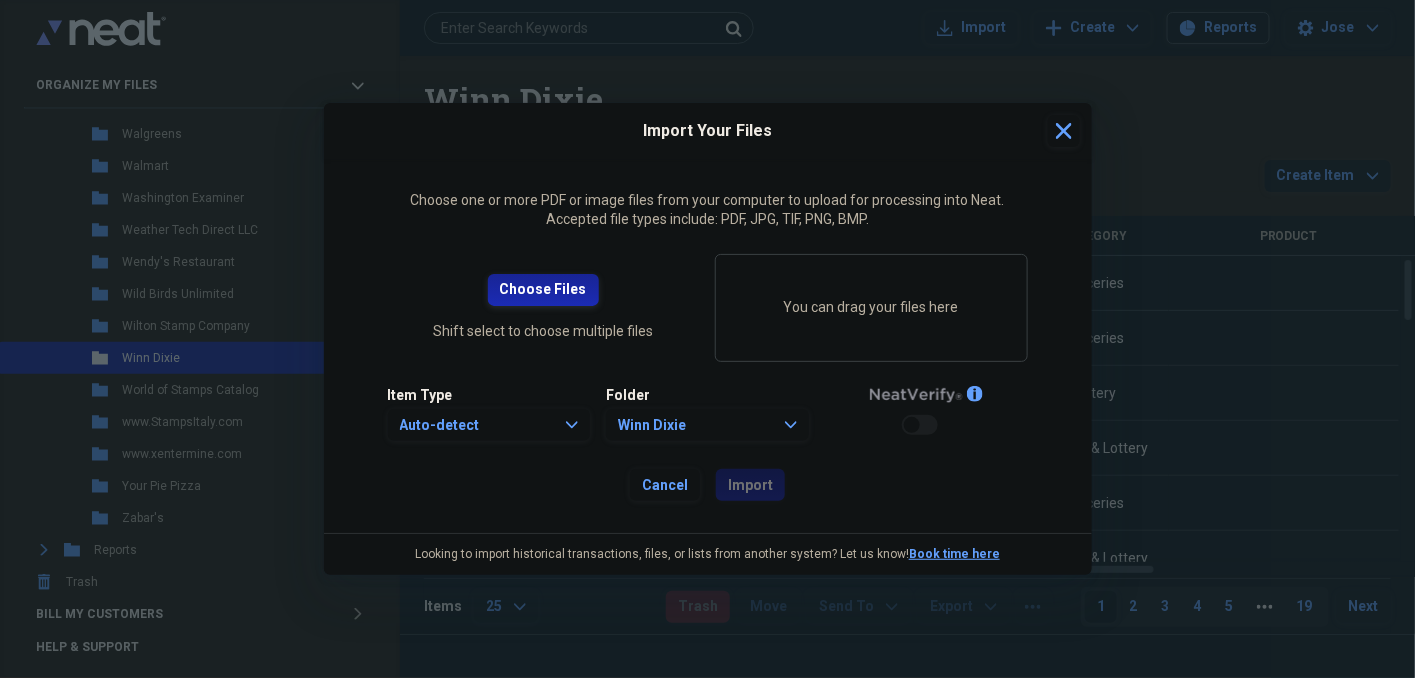 click on "Choose Files" at bounding box center (543, 290) 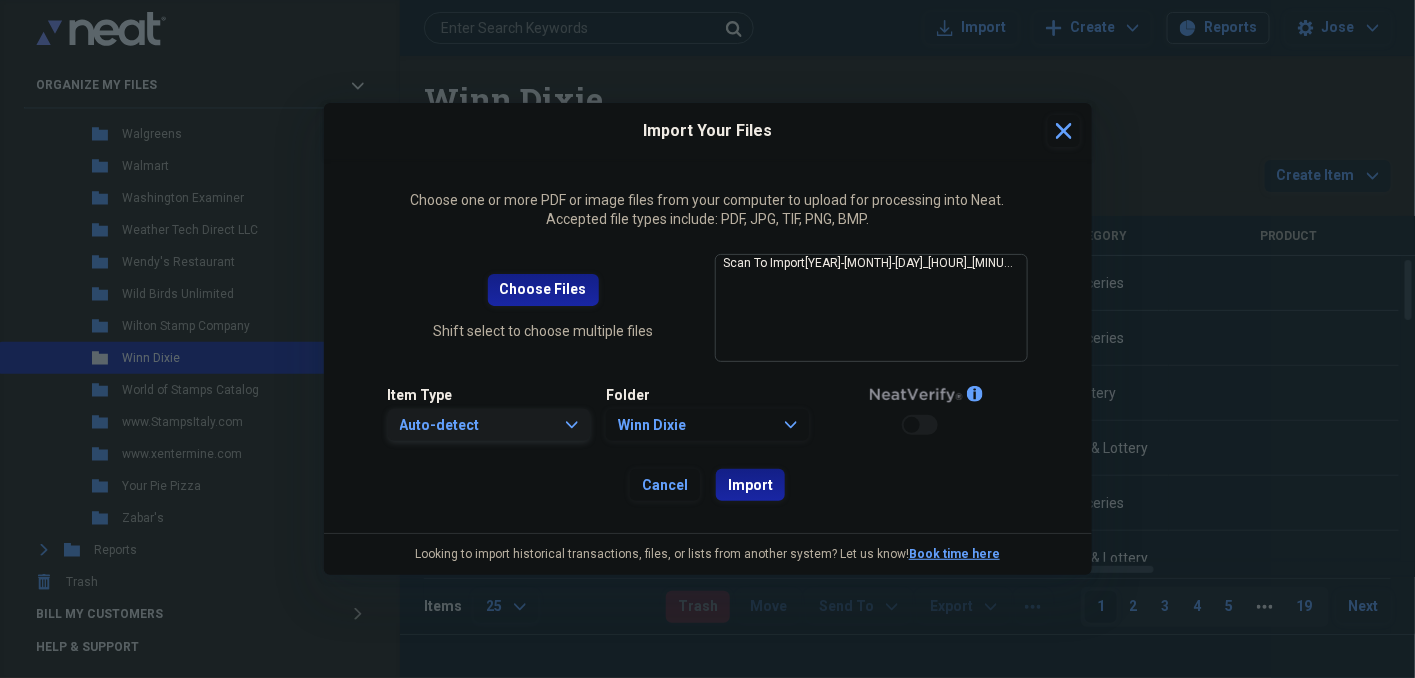 click on "Expand" 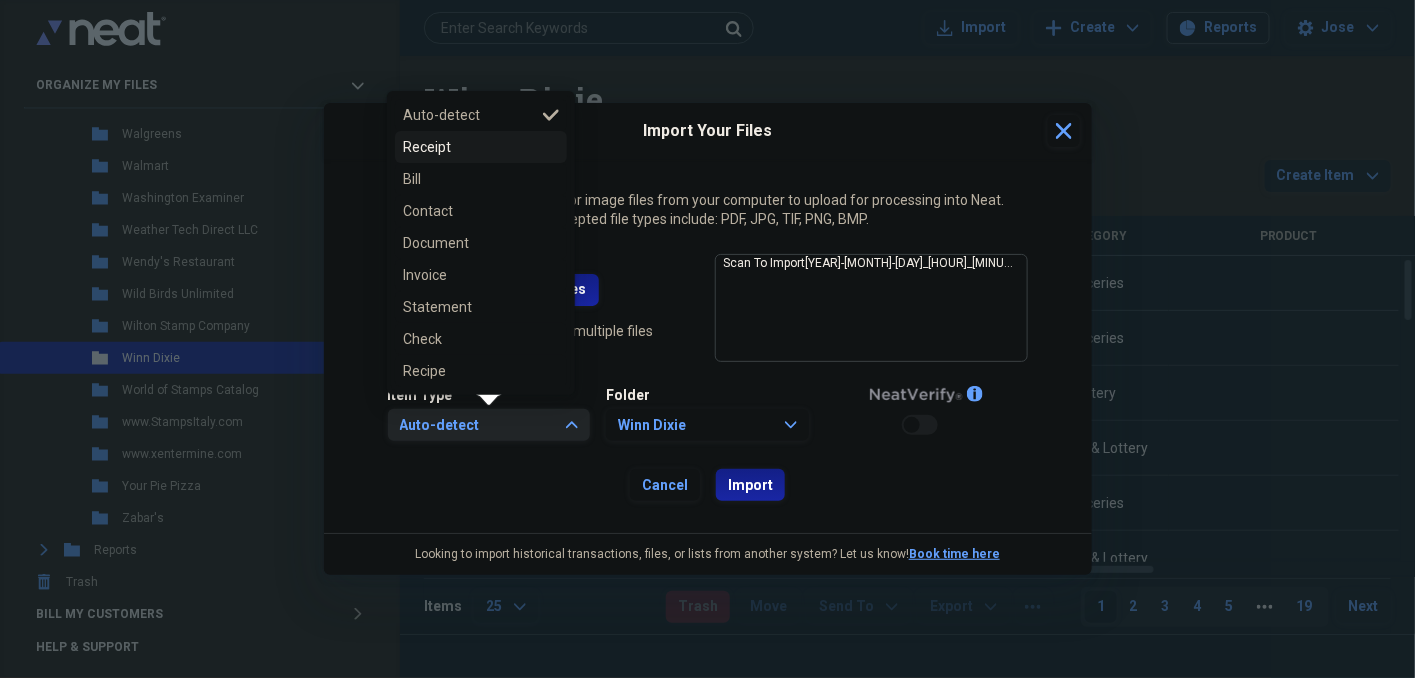 click on "Receipt" at bounding box center (469, 147) 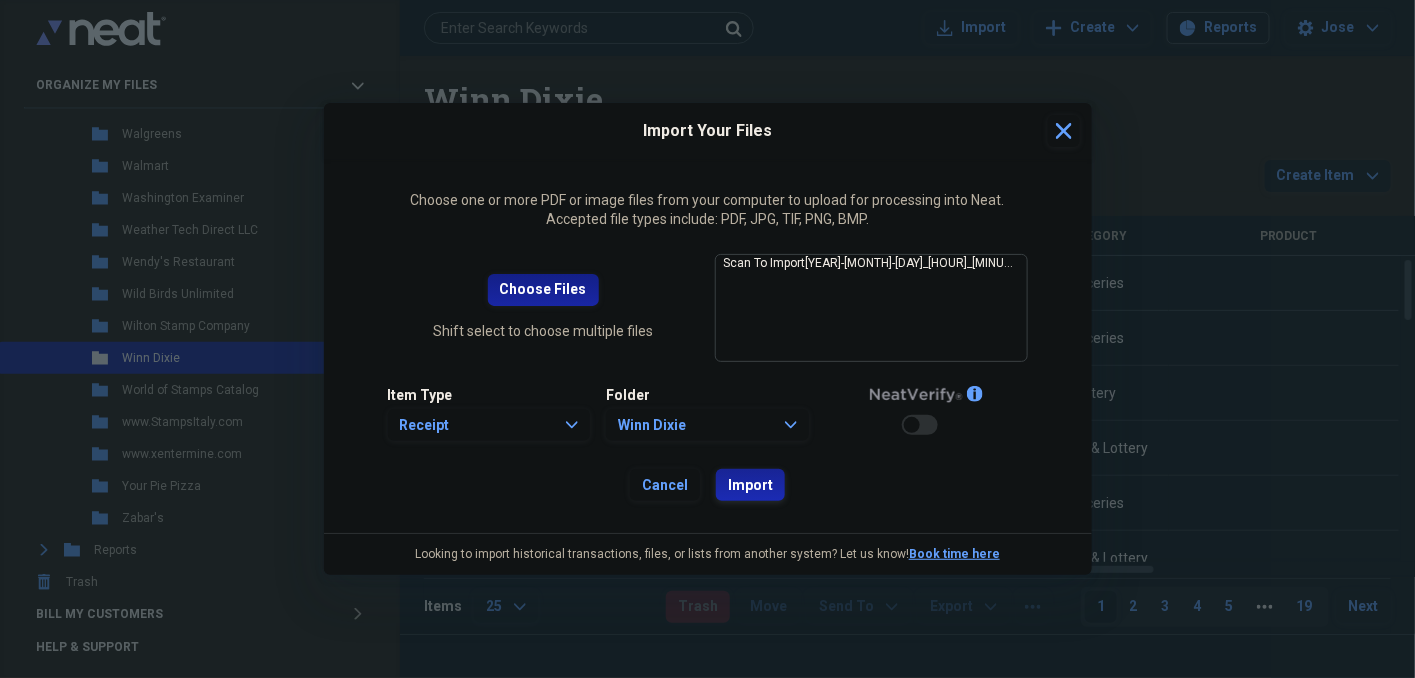 click on "Import" at bounding box center (750, 486) 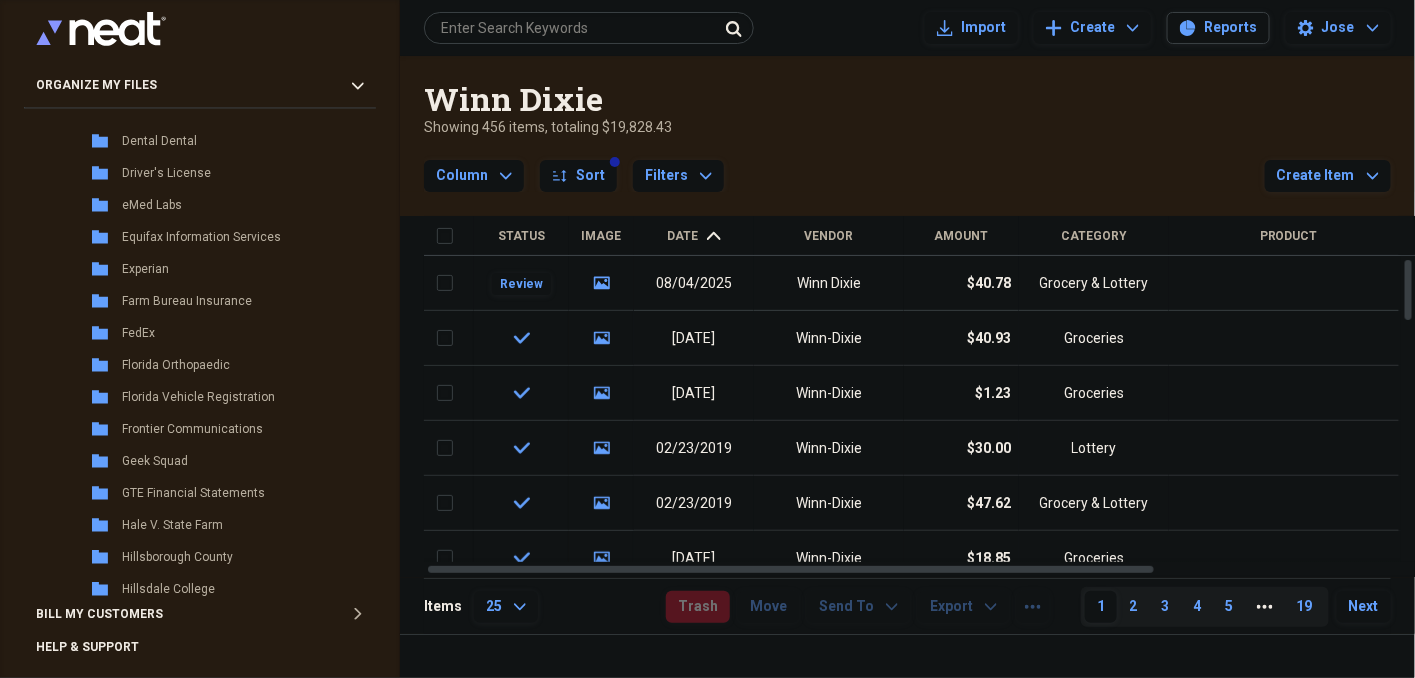 scroll, scrollTop: 1000, scrollLeft: 0, axis: vertical 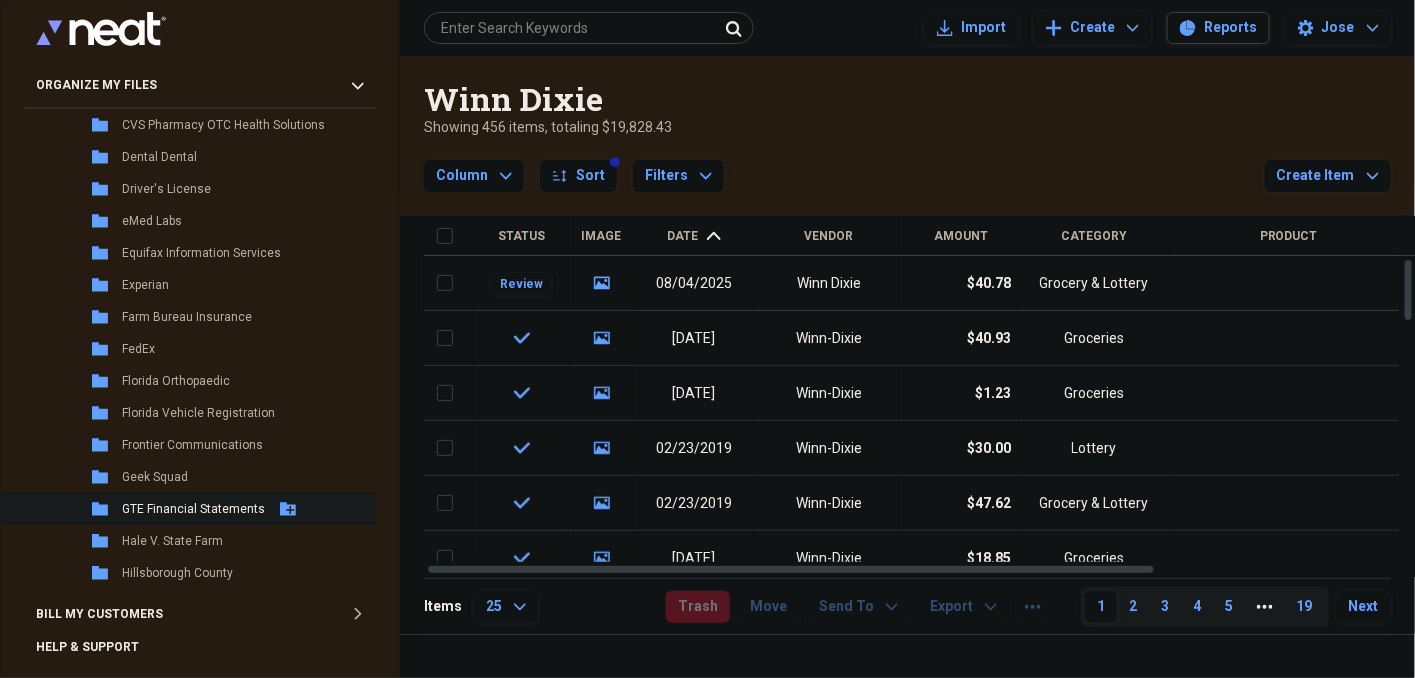 click on "GTE Financial Statements" at bounding box center [193, 509] 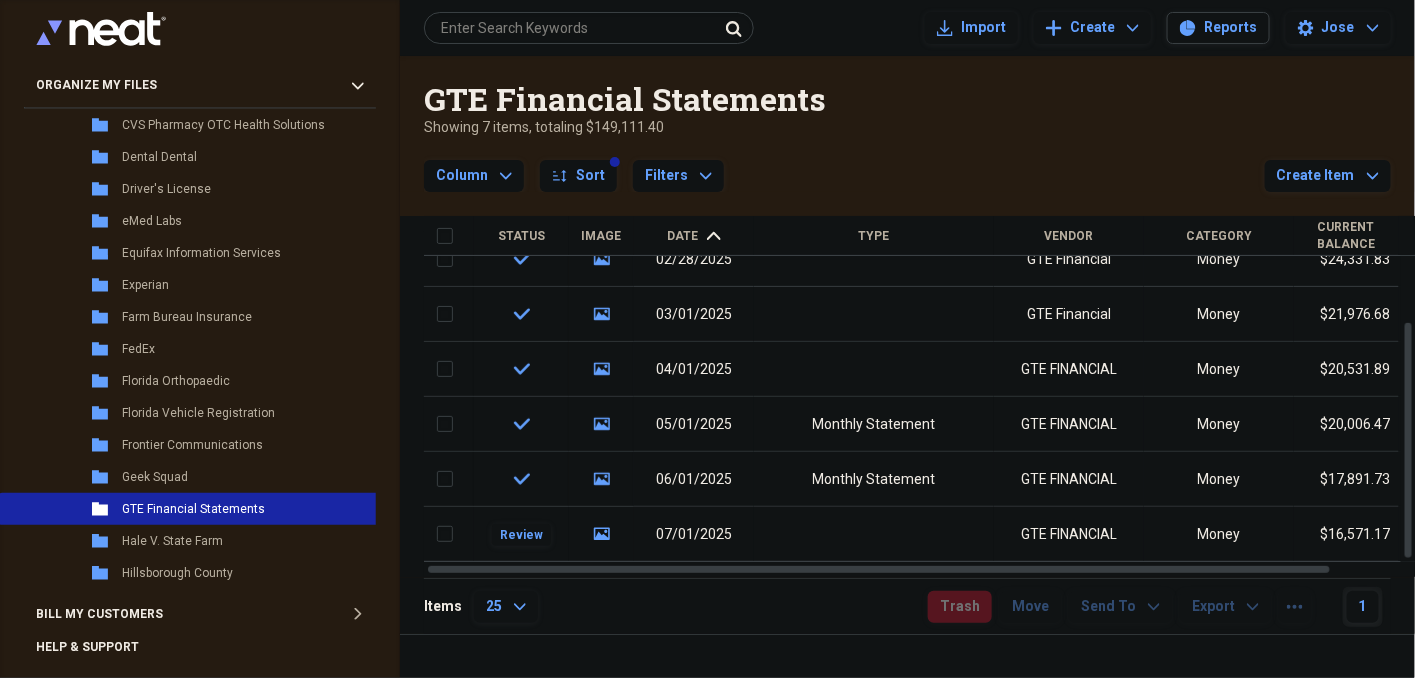 click on "Date" at bounding box center [683, 236] 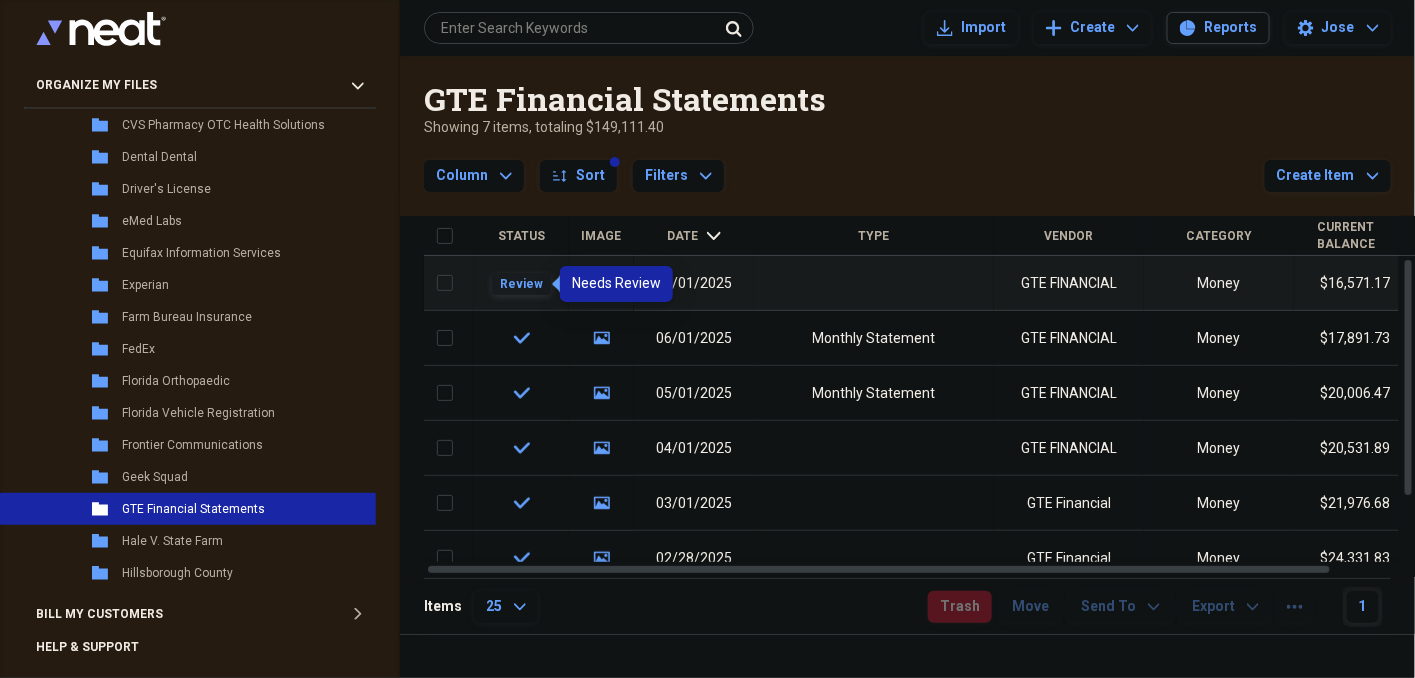 click on "Review" at bounding box center (521, 284) 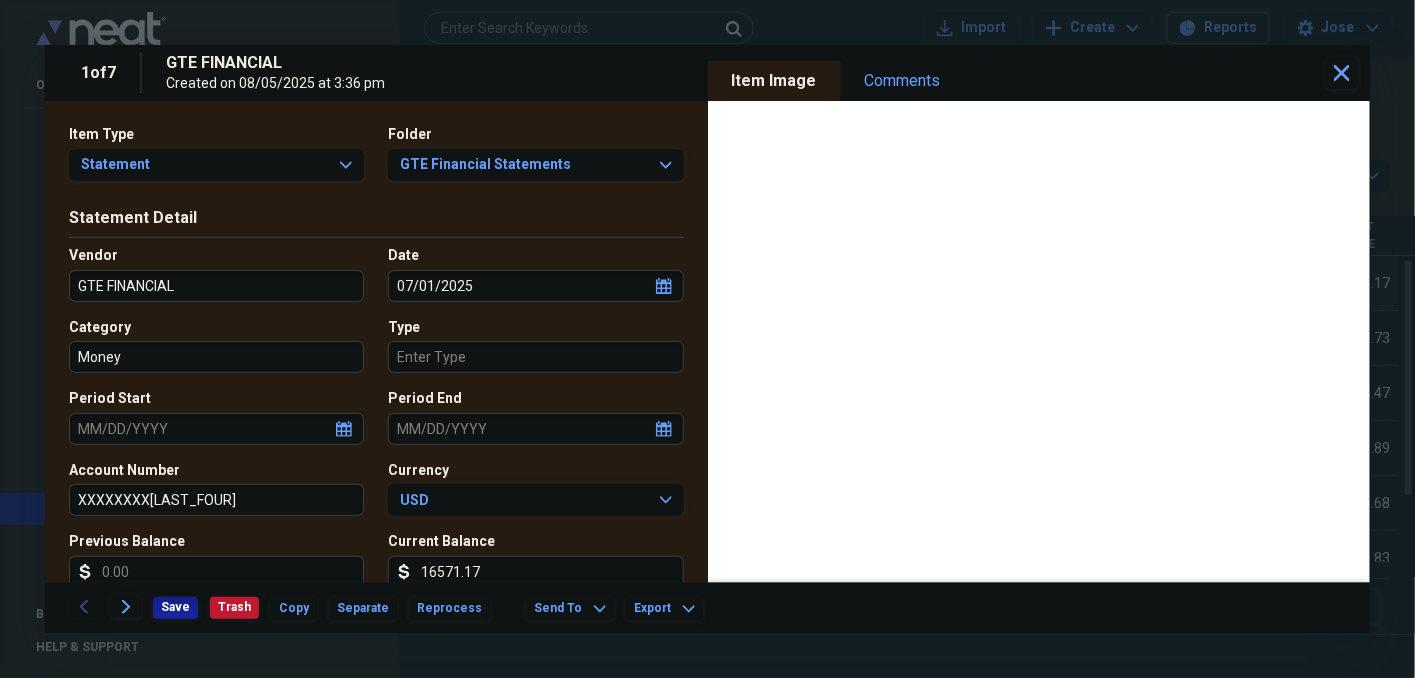 click on "Type" at bounding box center (535, 357) 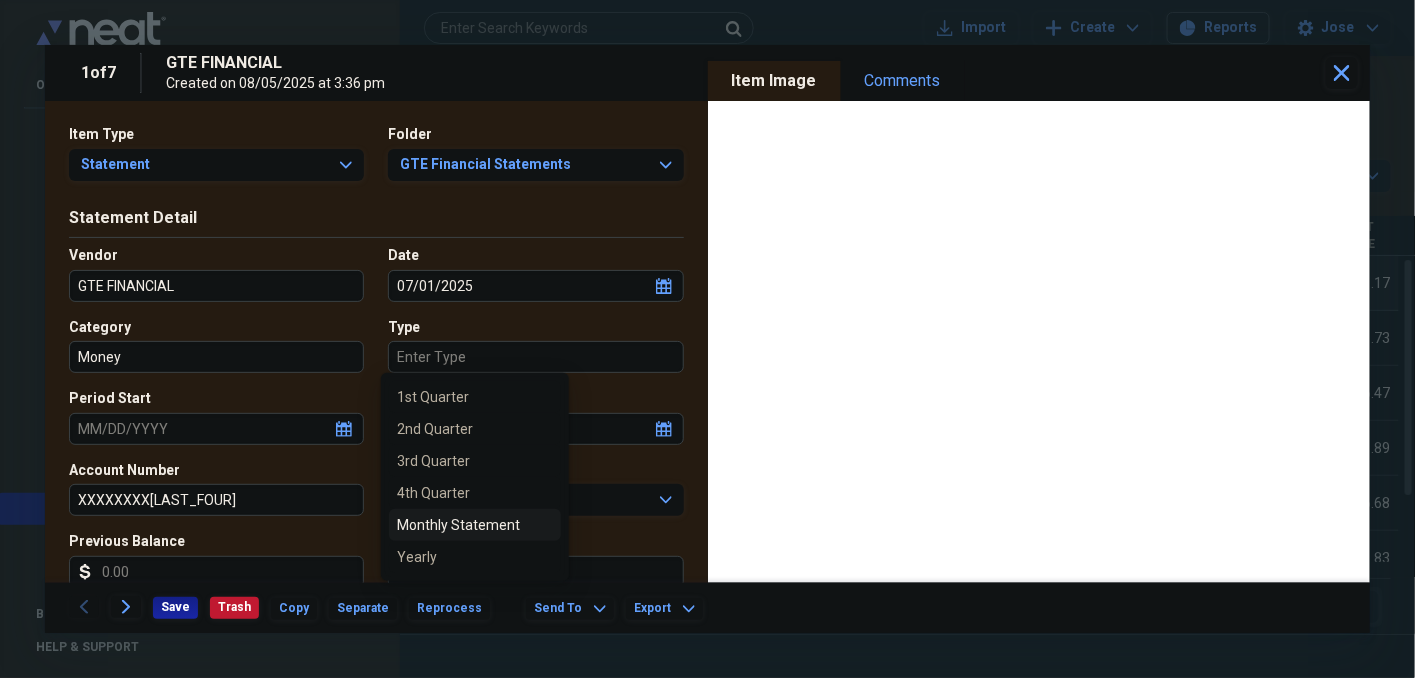 click on "Monthly Statement" at bounding box center (463, 525) 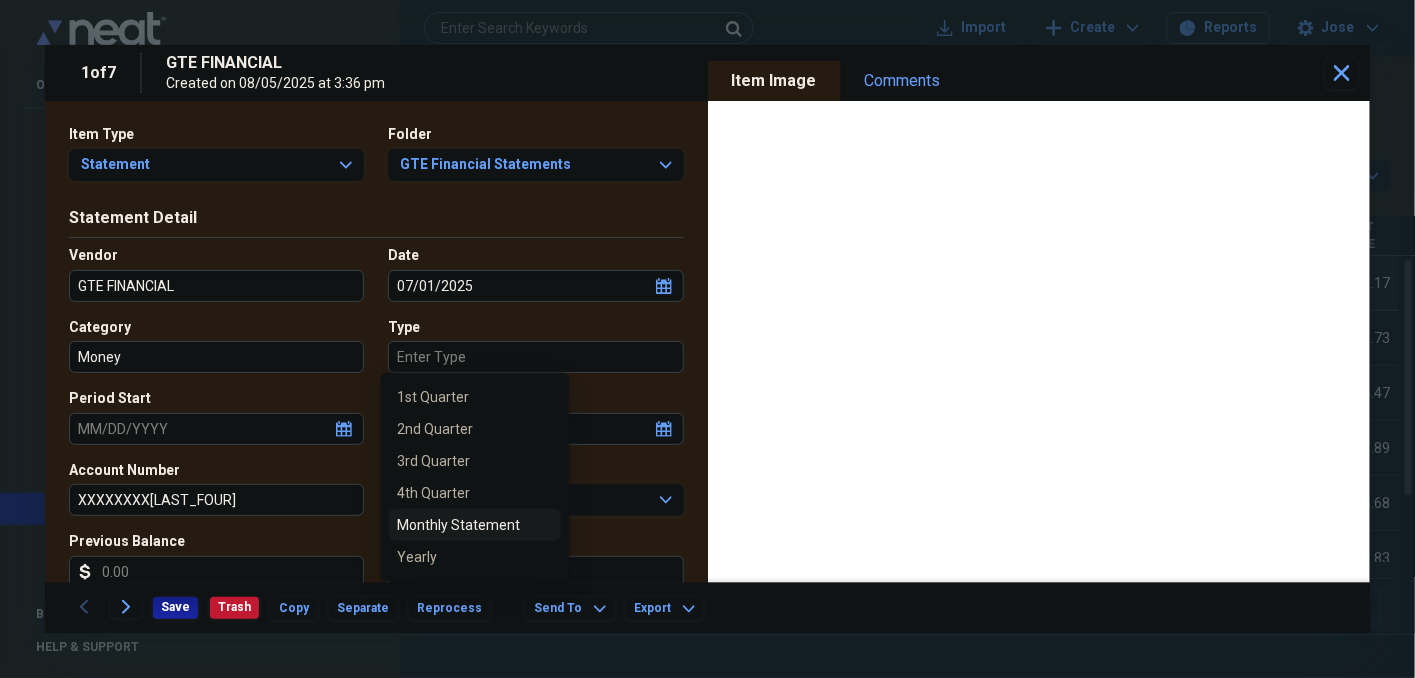 type on "Monthly Statement" 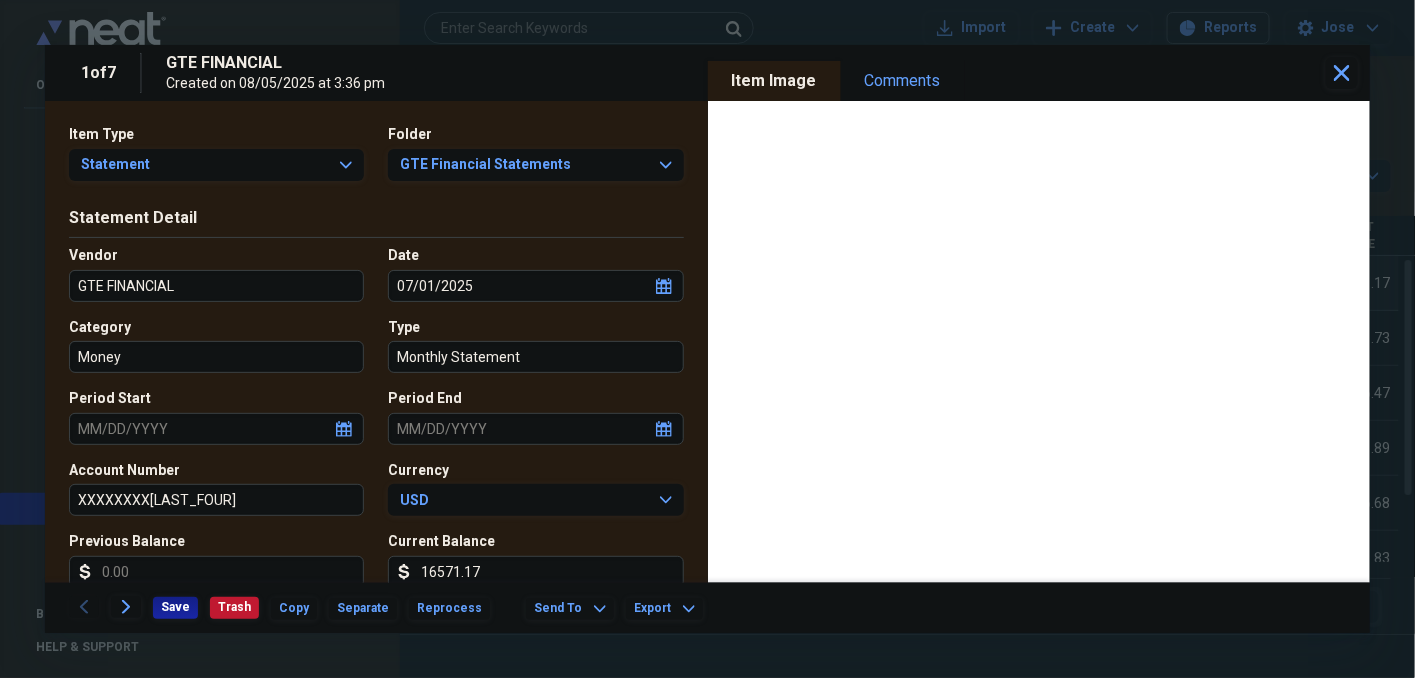 click 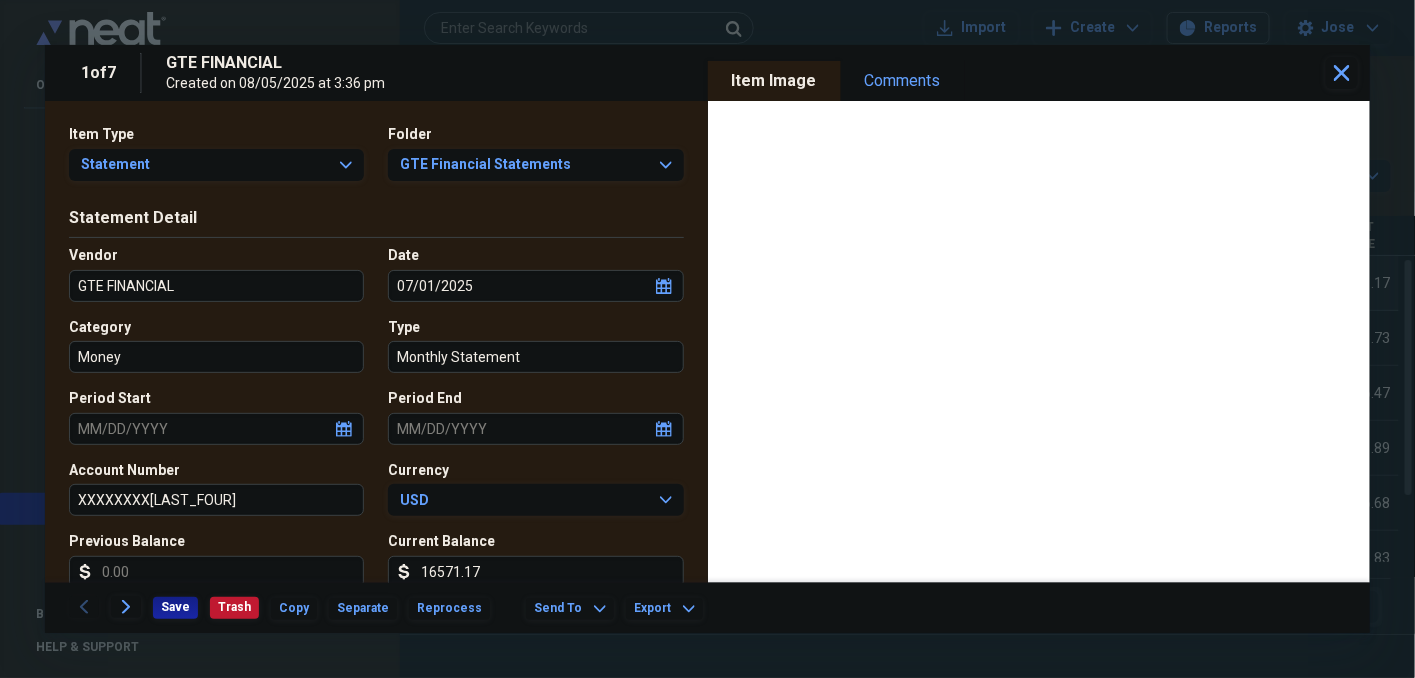select on "7" 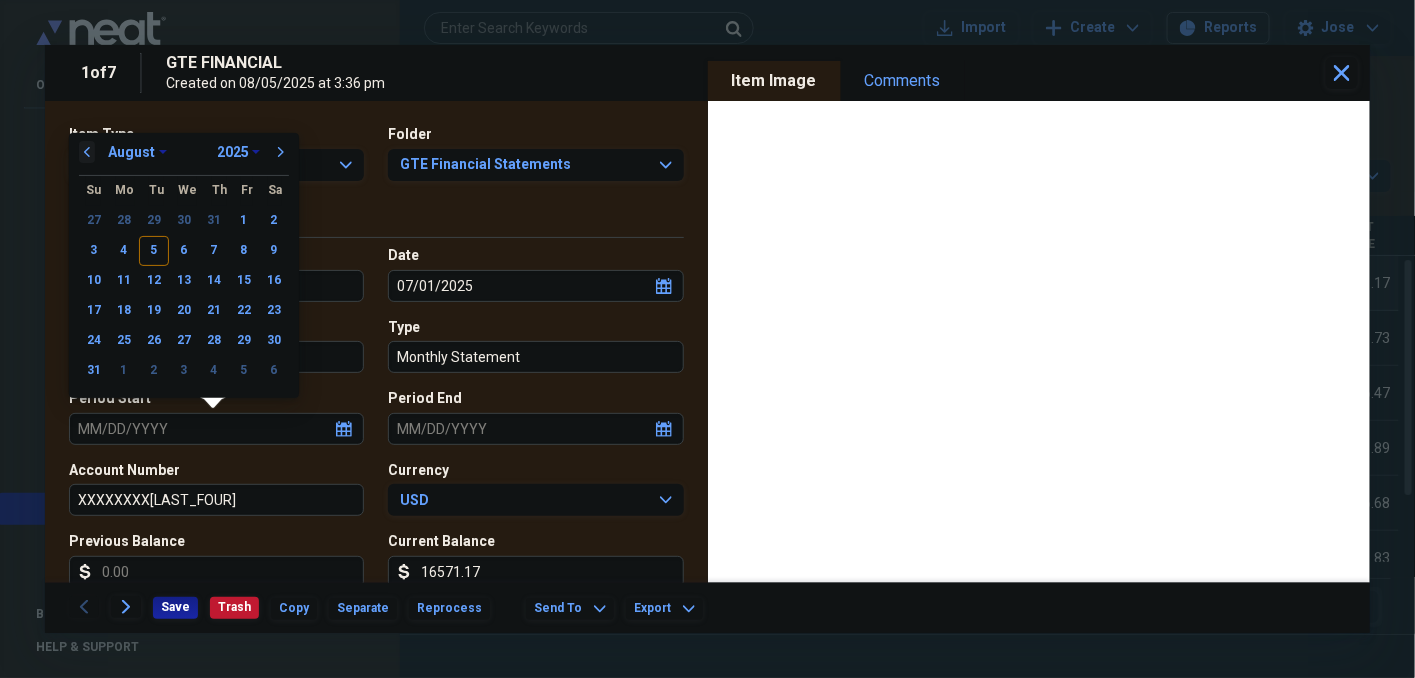 click on "previous" at bounding box center (87, 152) 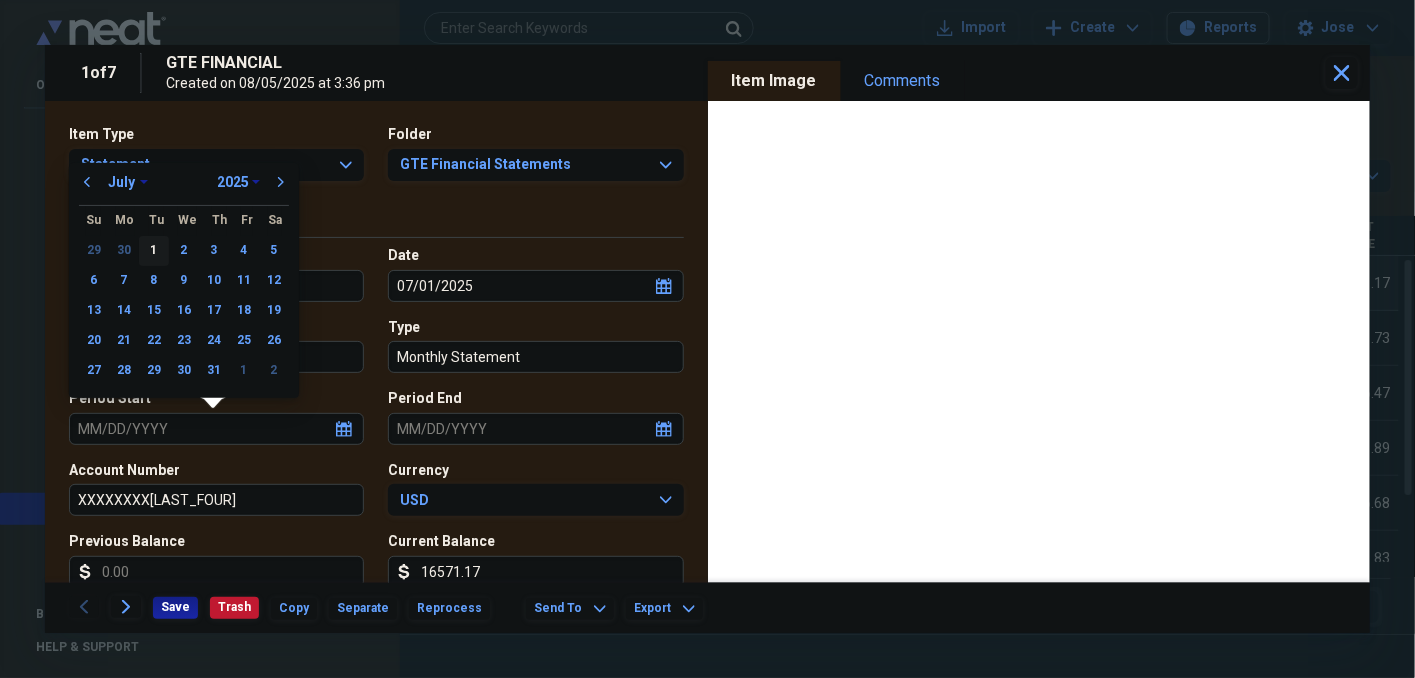 click on "1" at bounding box center [154, 251] 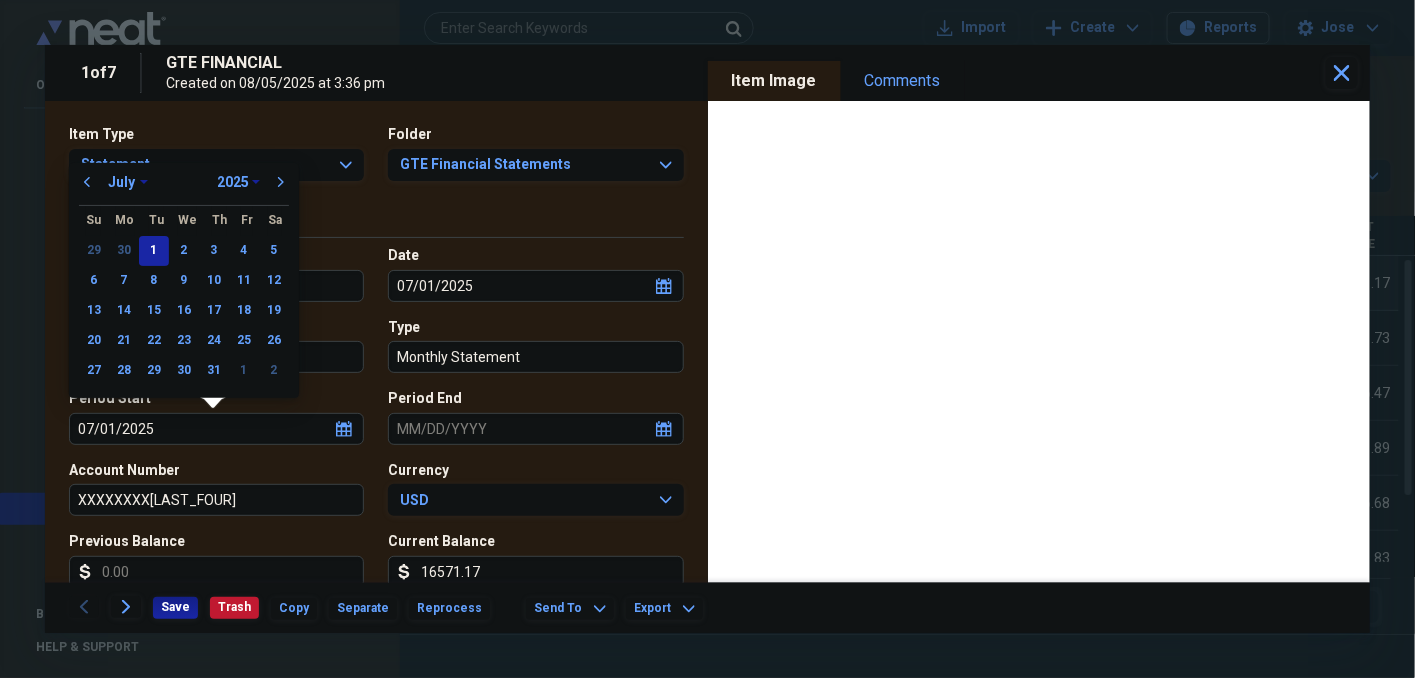type on "07/01/2025" 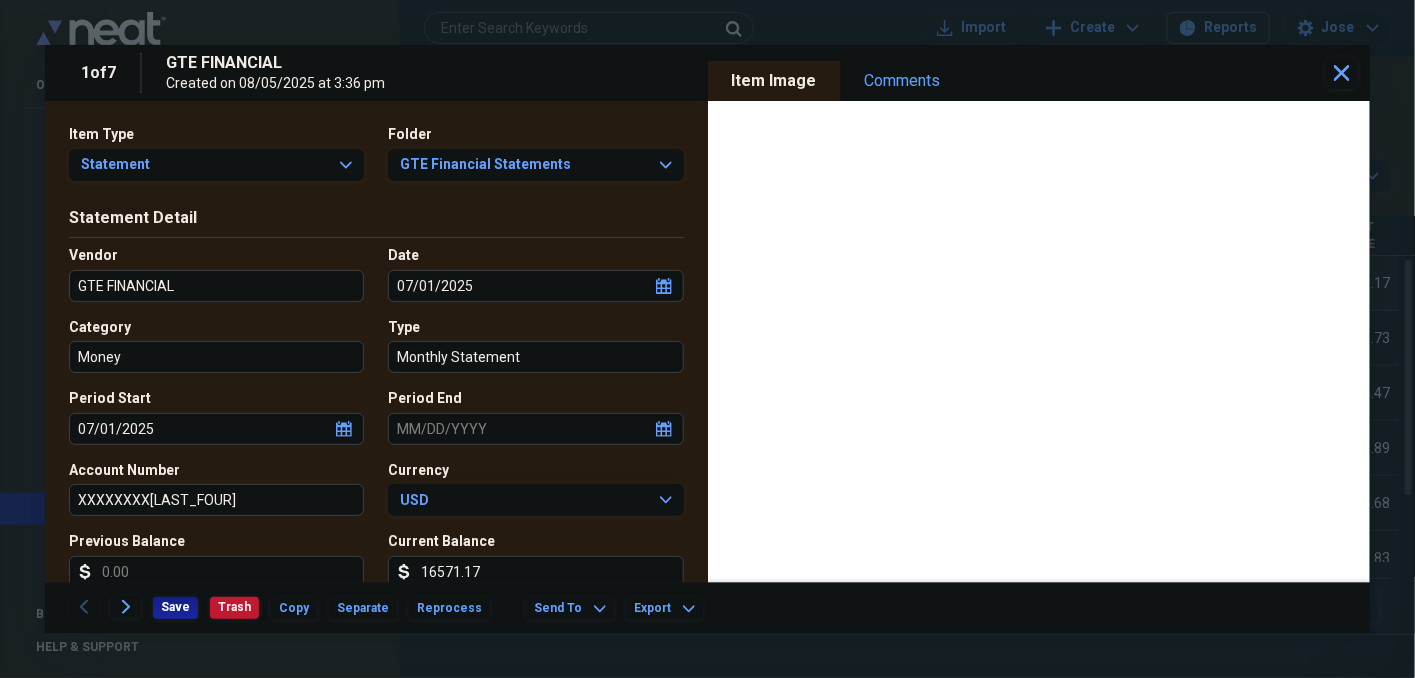 click 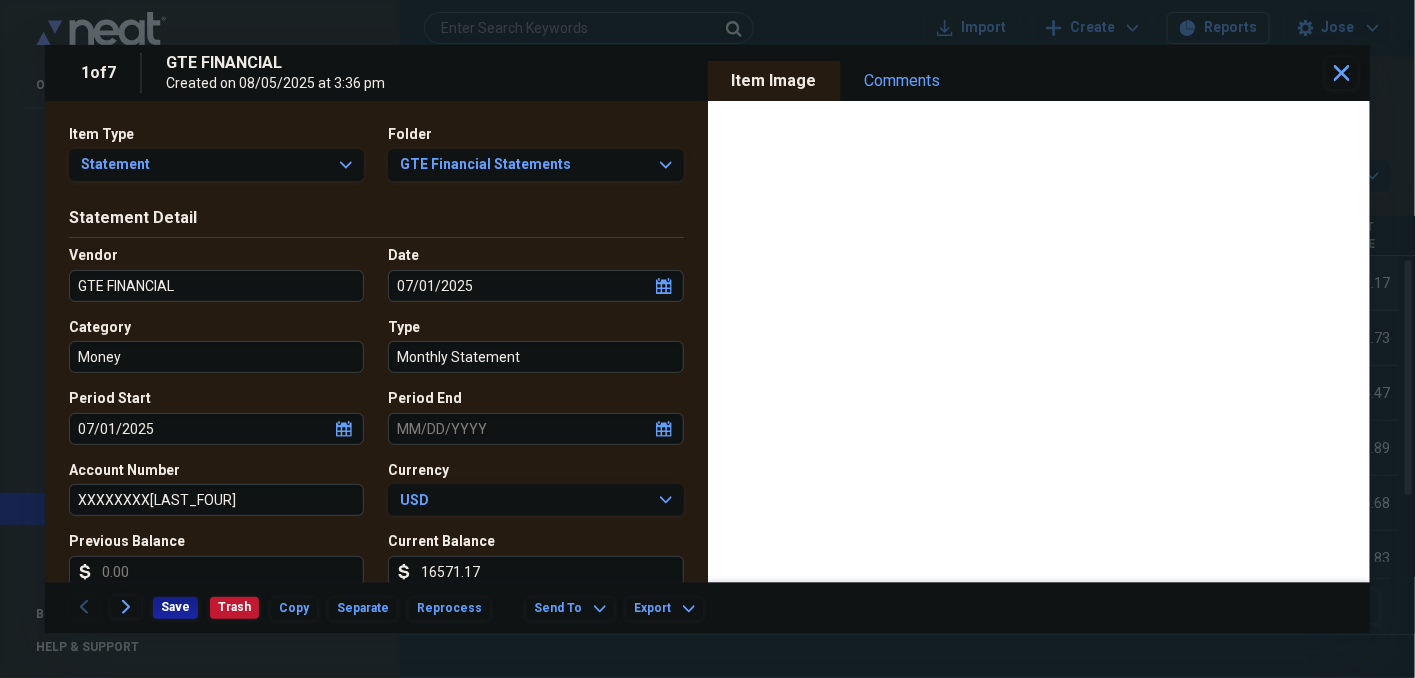 click 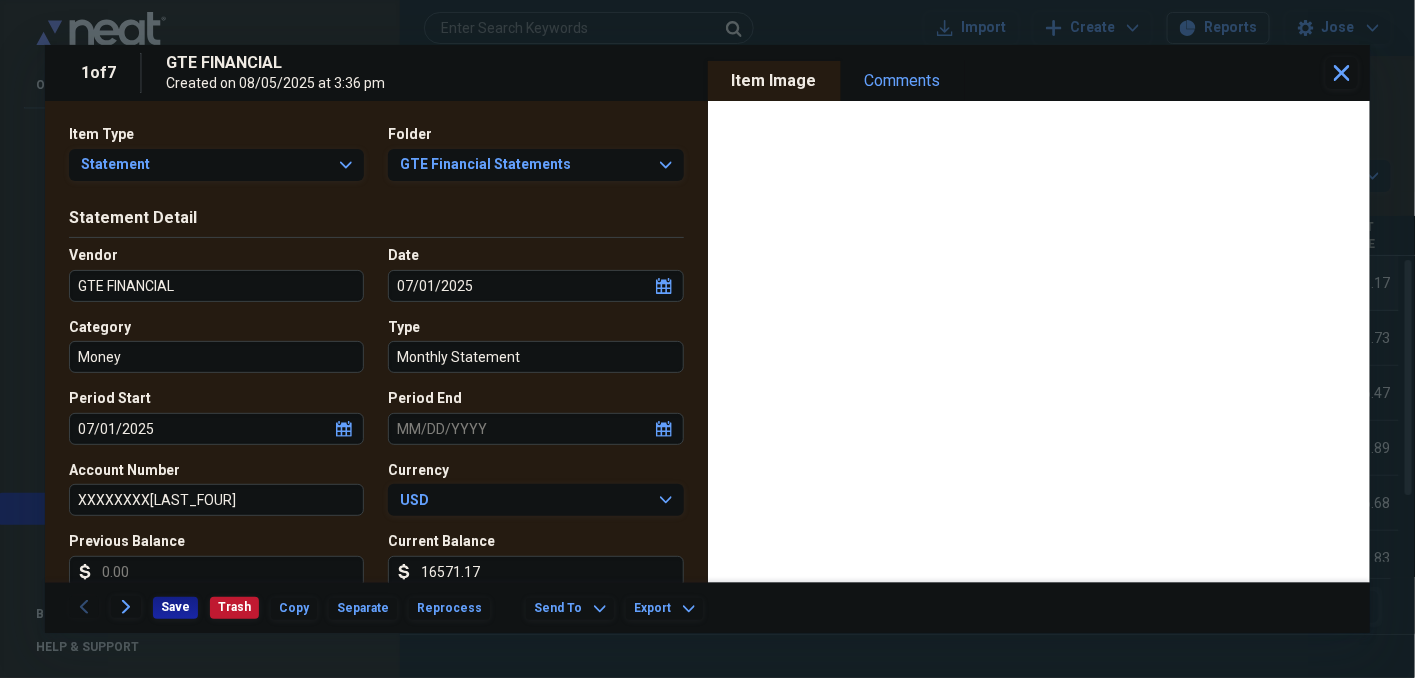 select on "7" 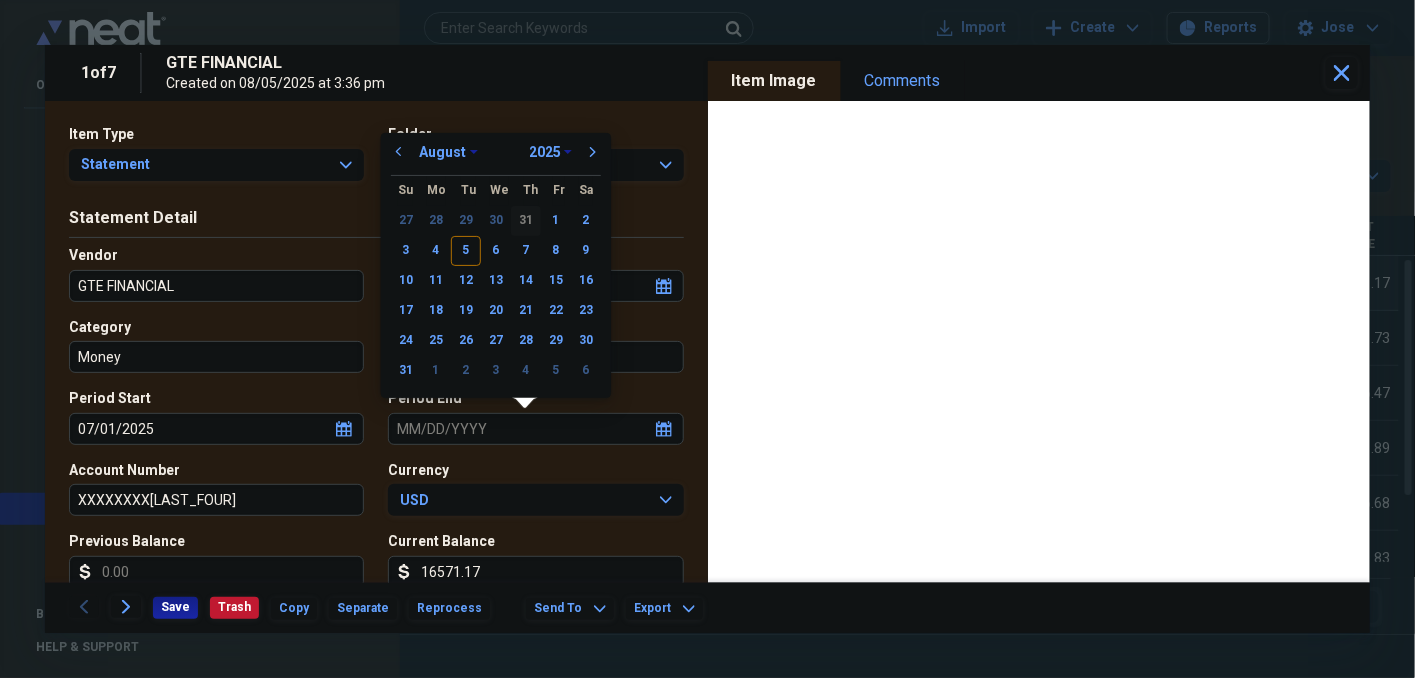 click on "31" at bounding box center [526, 221] 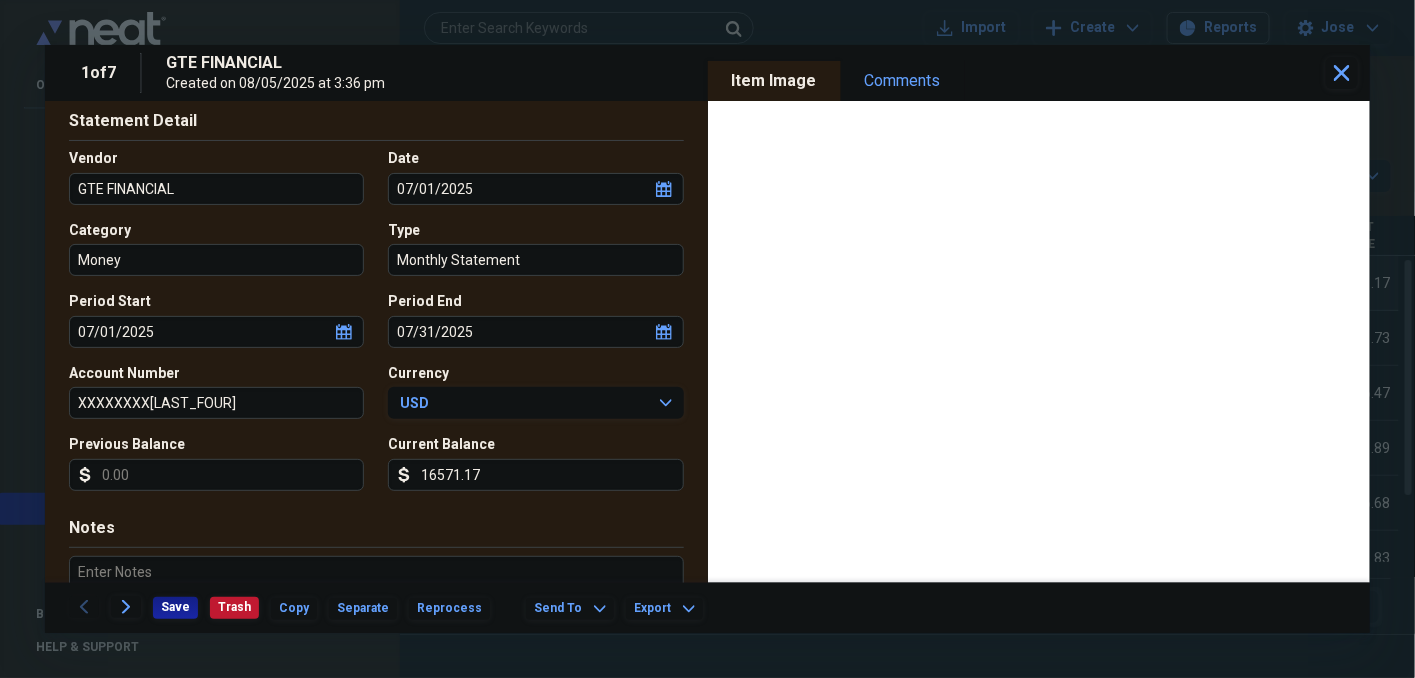 scroll, scrollTop: 100, scrollLeft: 0, axis: vertical 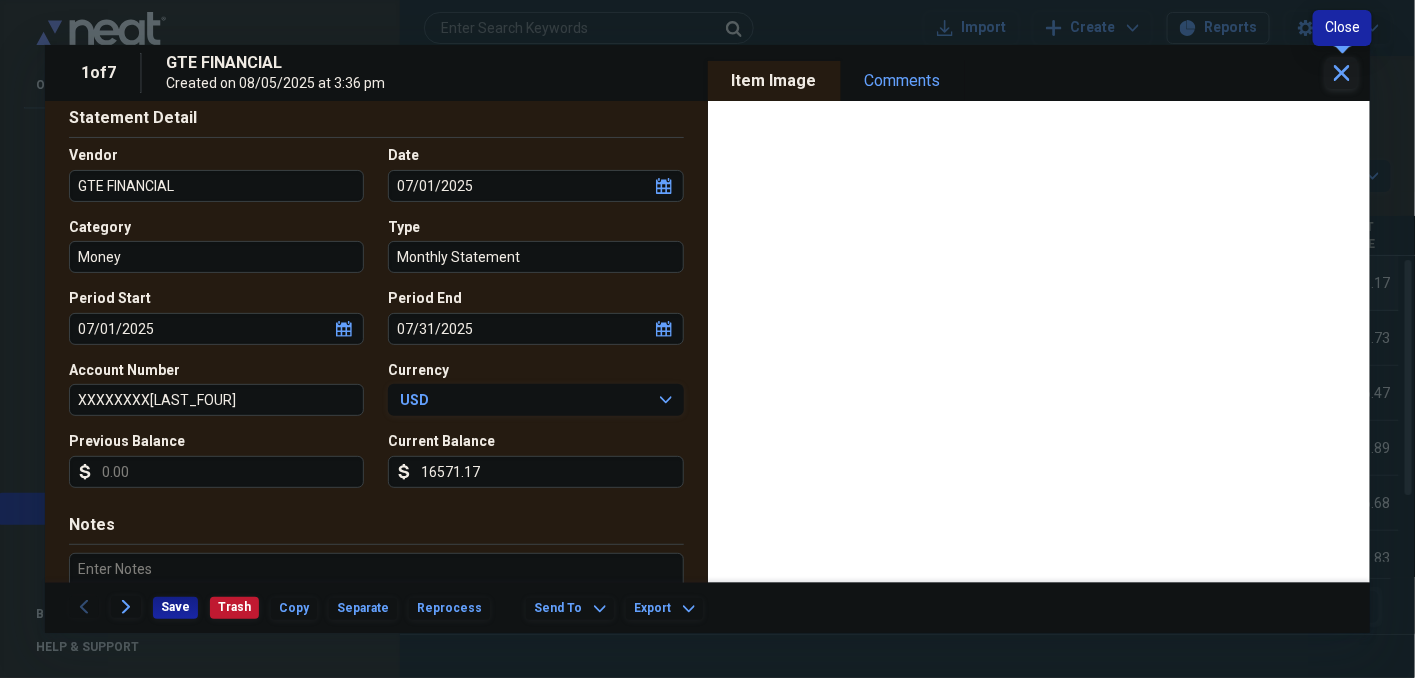 click 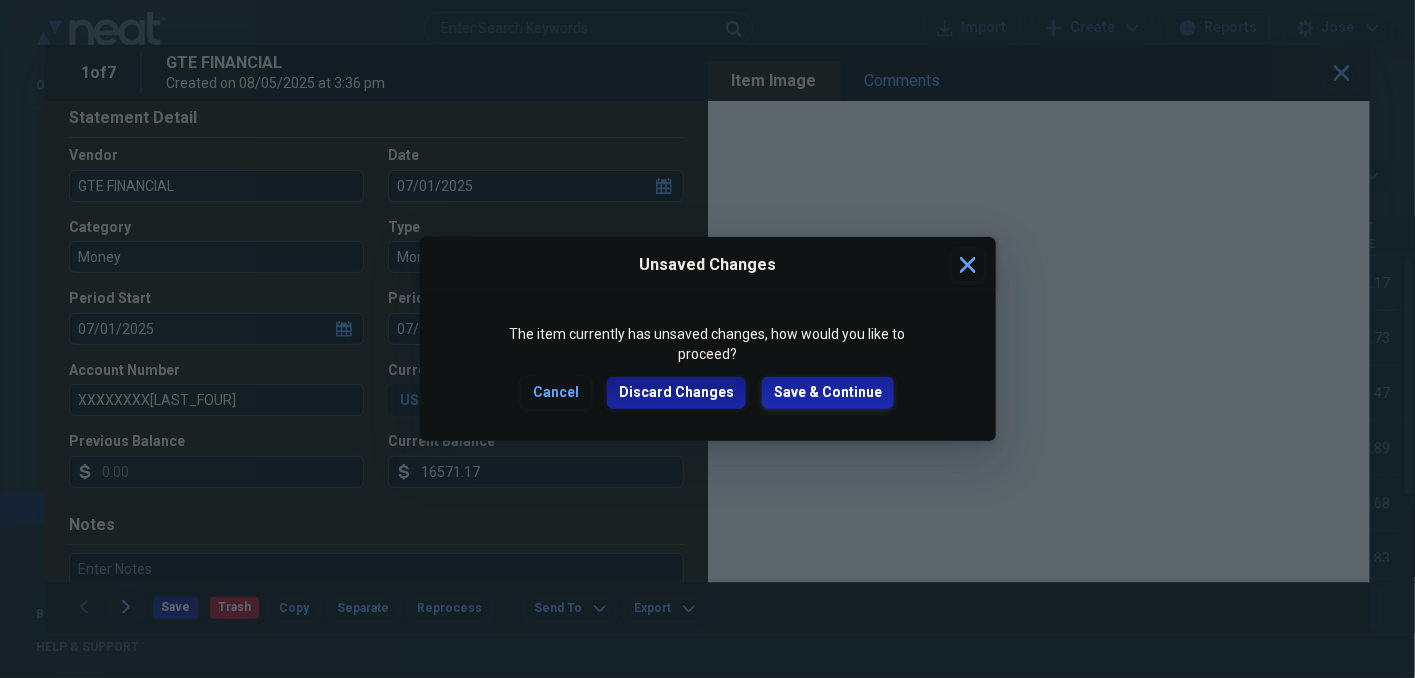click on "Save & Continue" at bounding box center [828, 393] 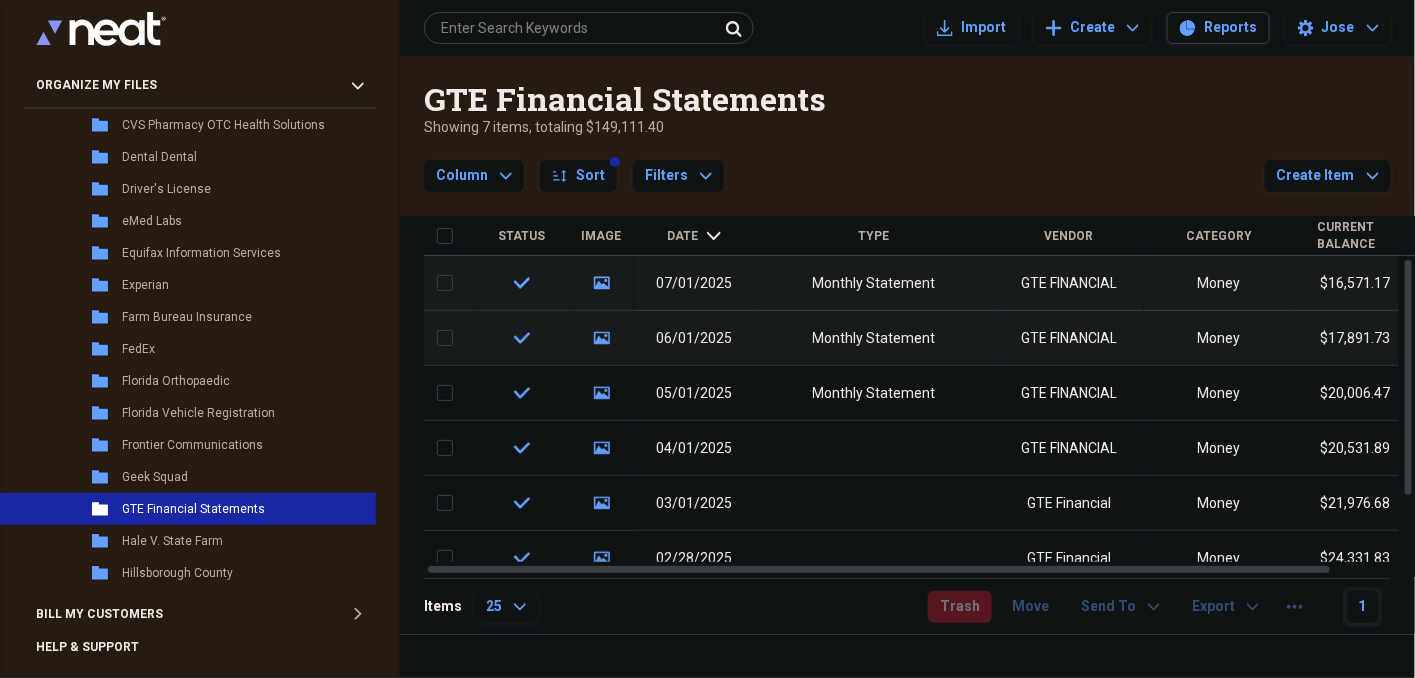 click on "media" at bounding box center [601, 338] 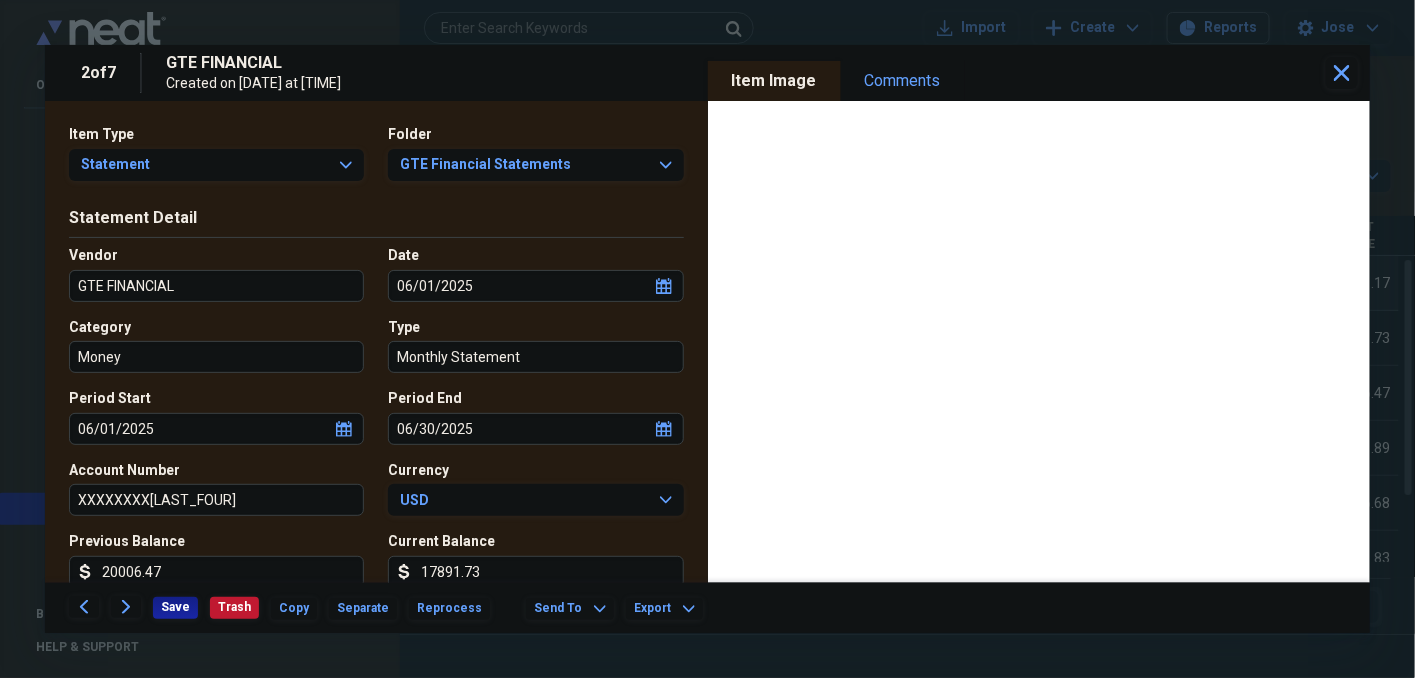 click on "17891.73" at bounding box center (535, 572) 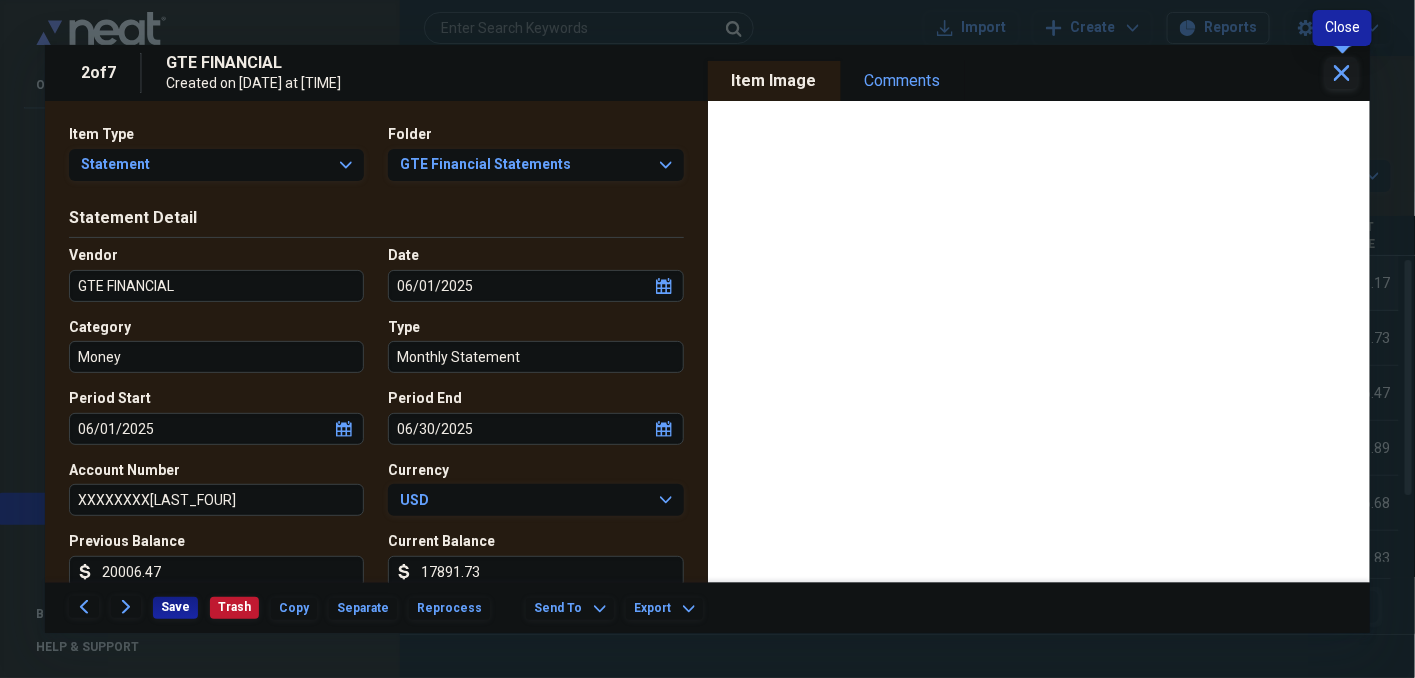 click 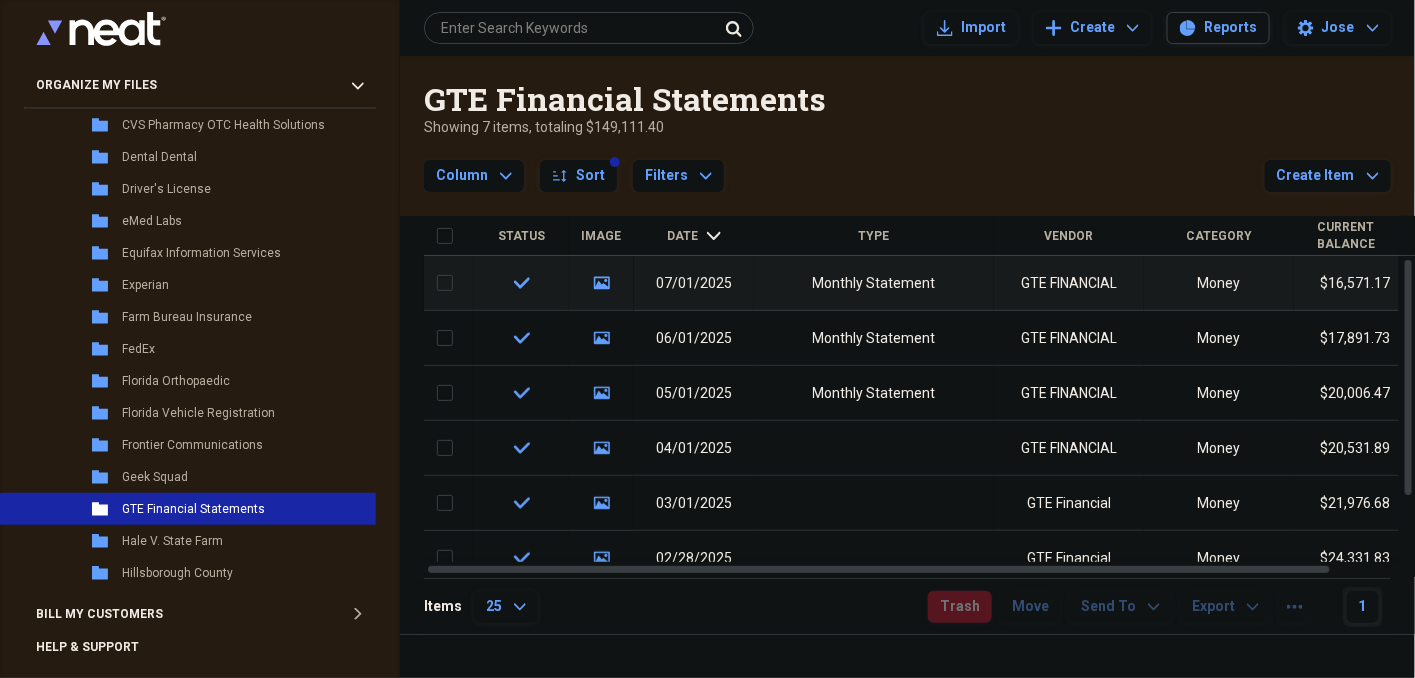 click on "check" at bounding box center [521, 283] 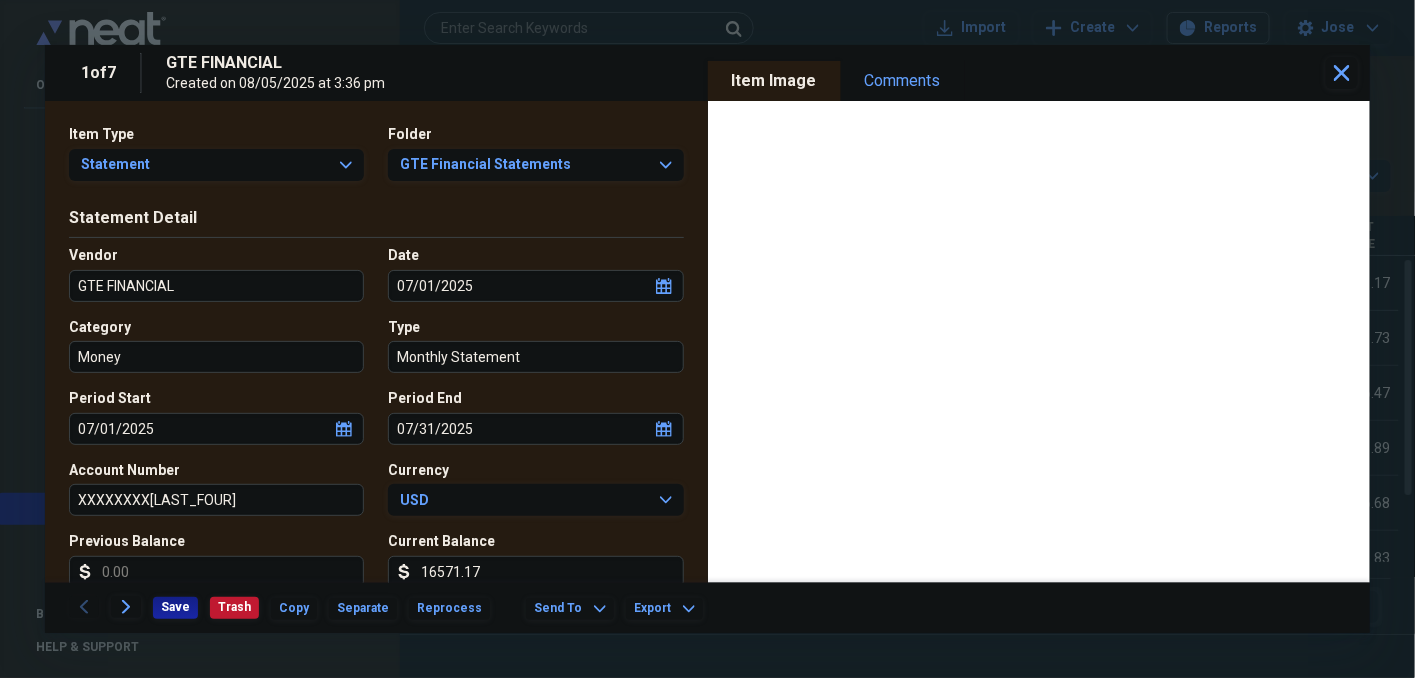 click on "Previous Balance" at bounding box center (216, 572) 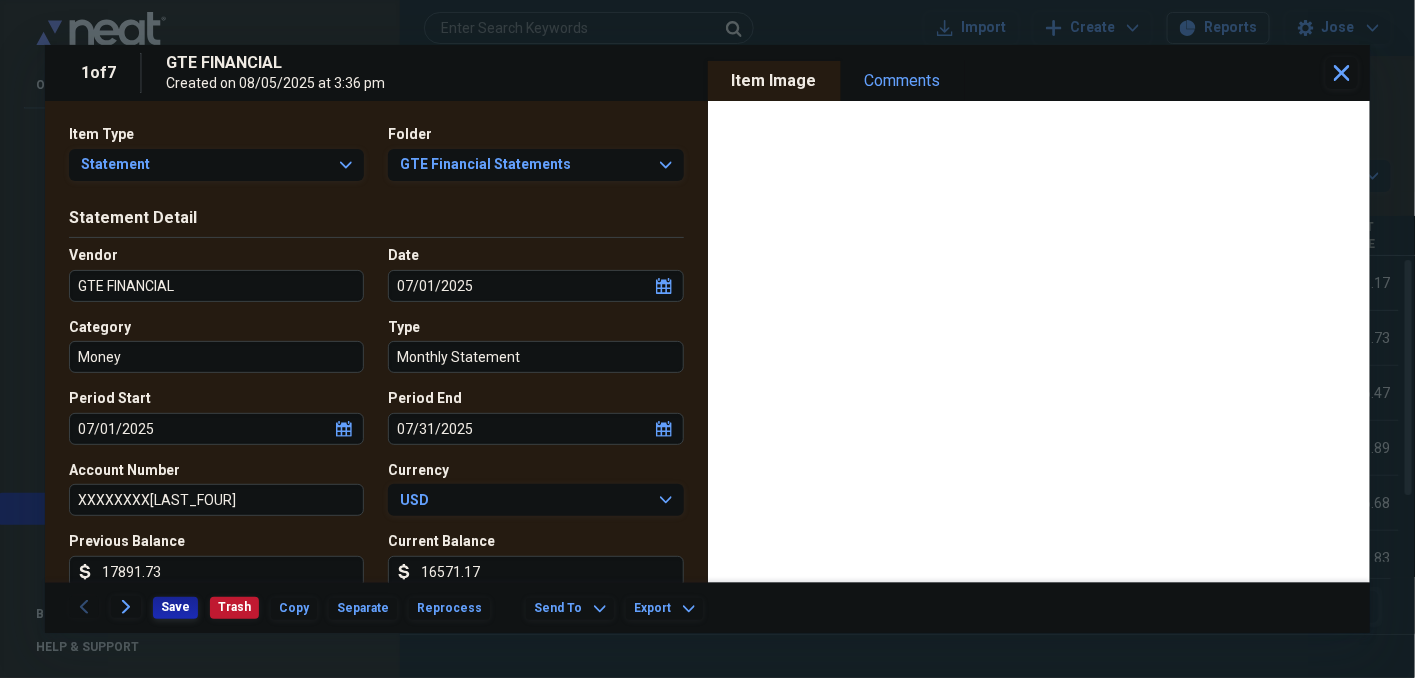 type on "17891.73" 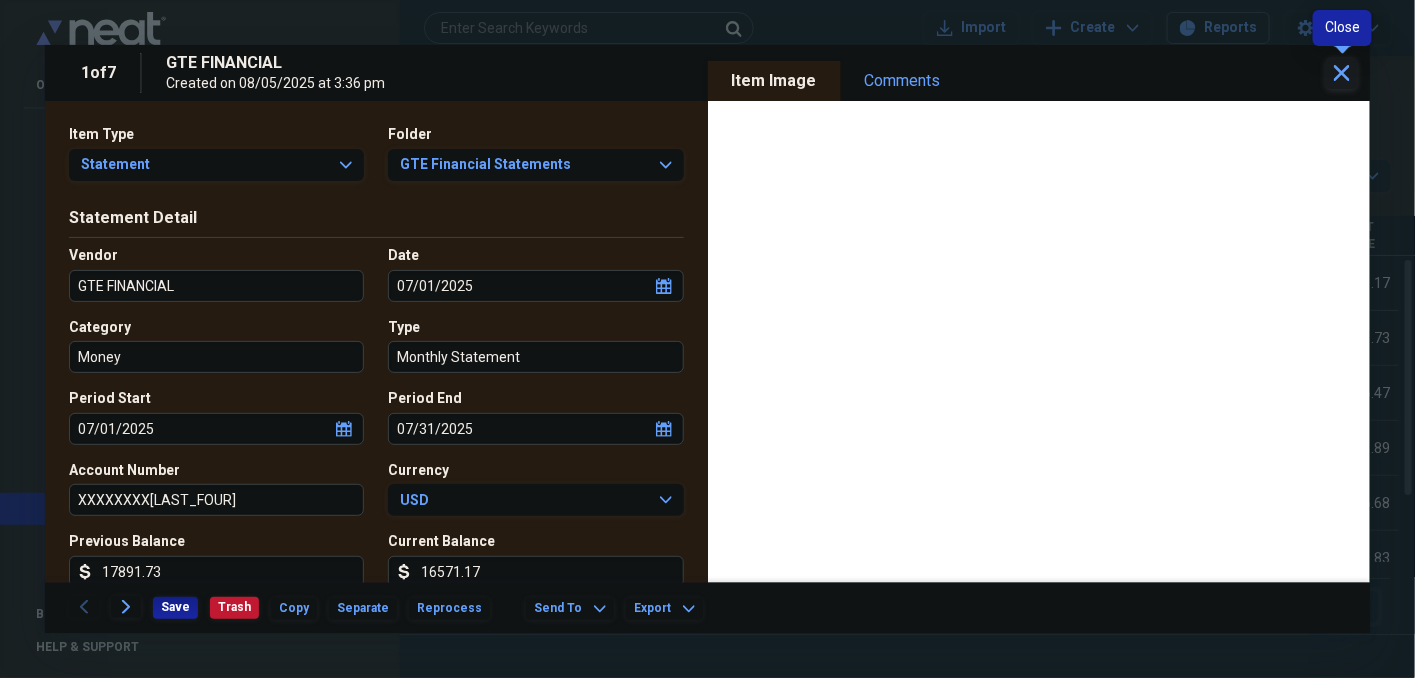 click 